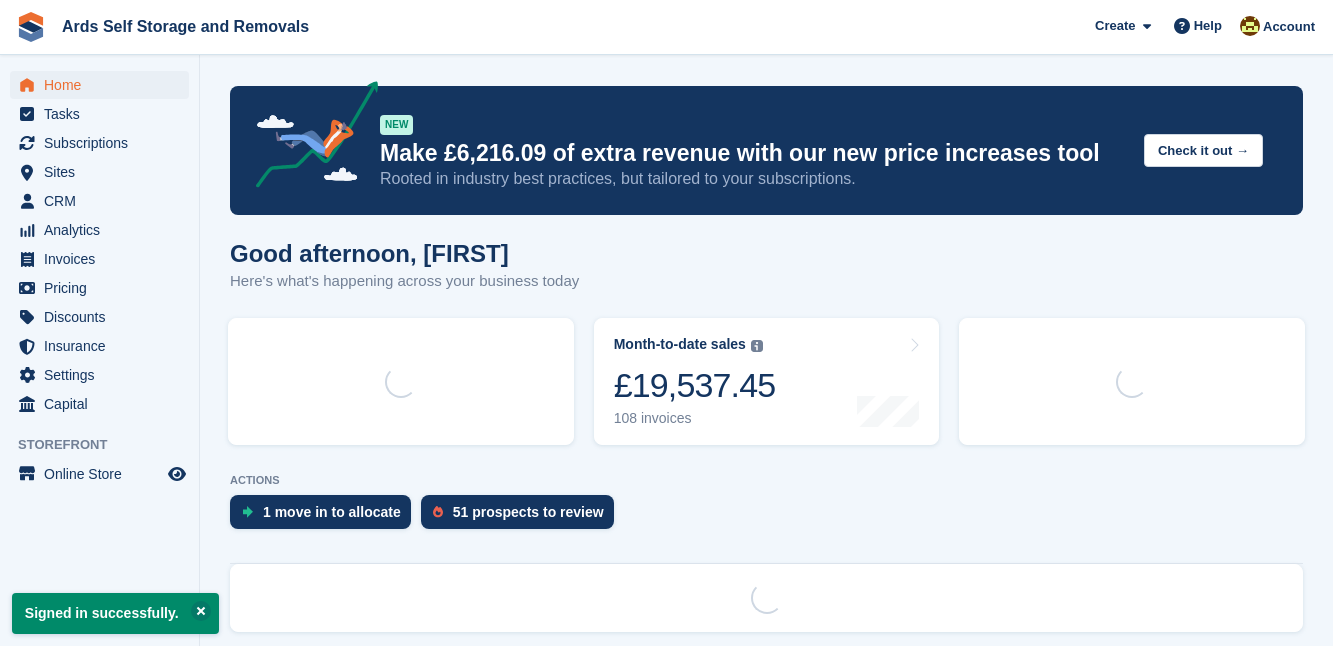 scroll, scrollTop: 0, scrollLeft: 0, axis: both 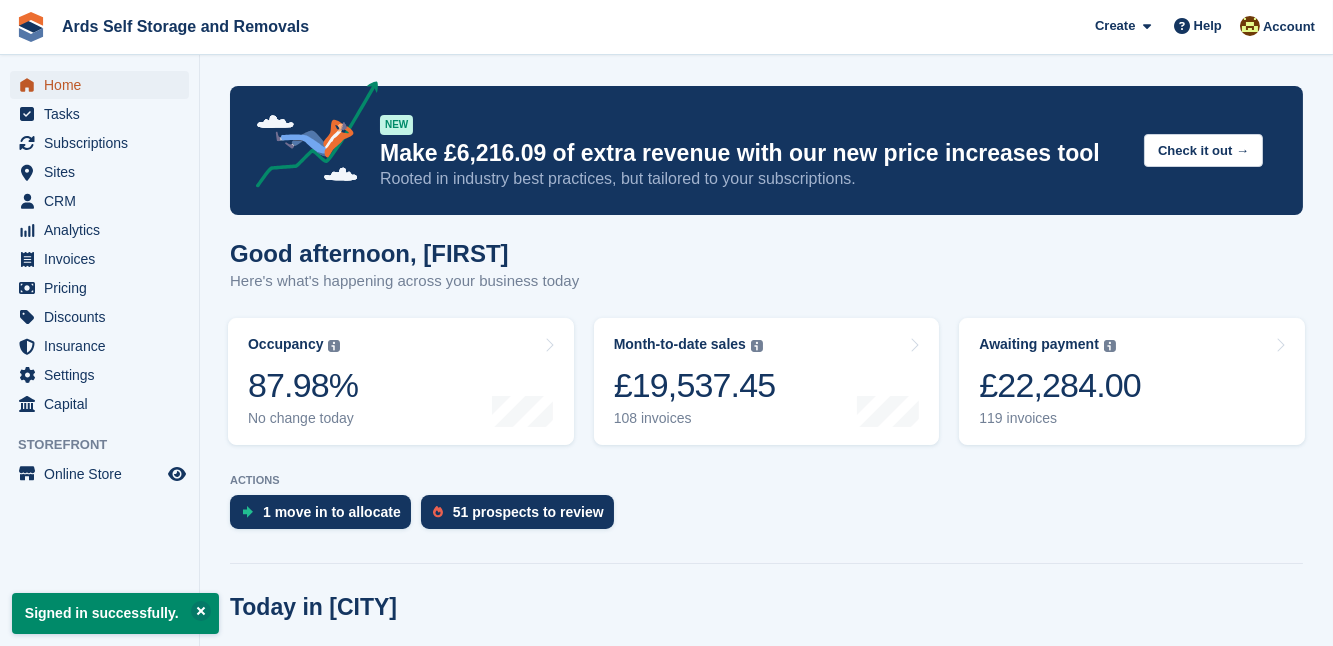 click on "Home" at bounding box center [104, 85] 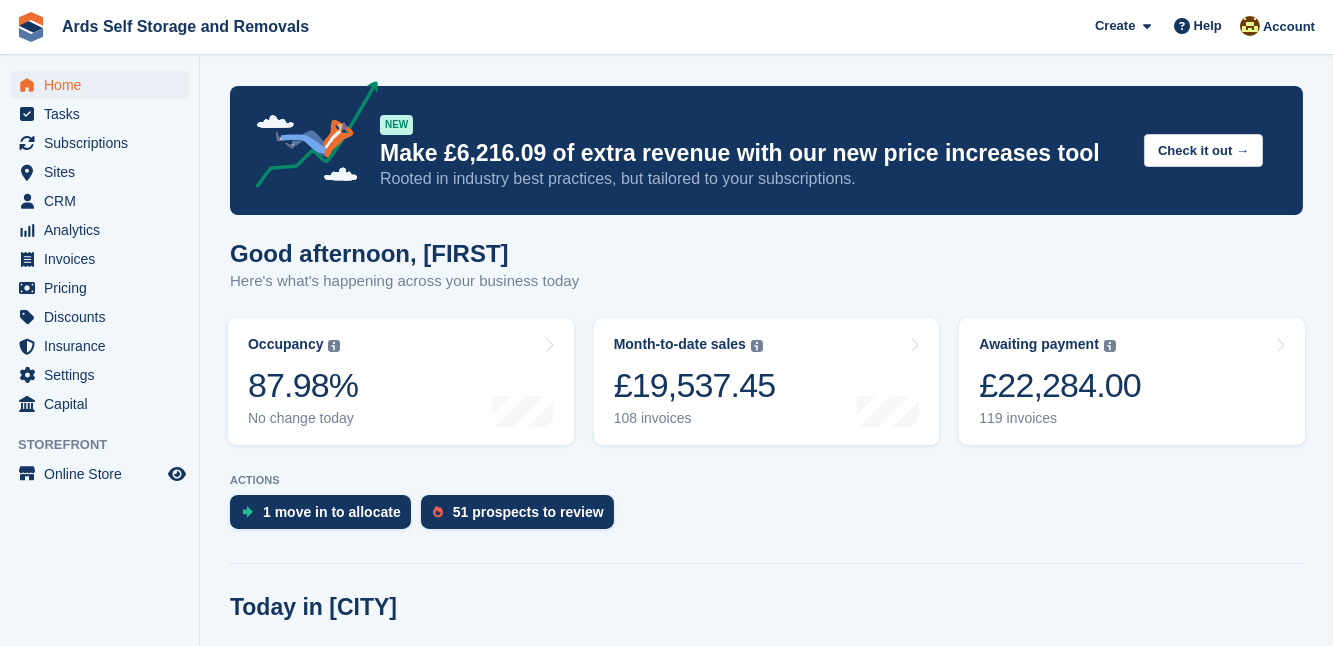 click on "NEW
Make £6,216.09 of extra revenue with our new price increases tool
Rooted in industry best practices, but tailored to your subscriptions.
Check it out →
Good afternoon, Mark
Here's what's happening across your business today
Occupancy
The percentage of all currently allocated units in terms of area. Includes units with occupied, repo or overlocked status. Trendline shows changes across last 30 days.
87.98%
No change today" at bounding box center [766, 2511] 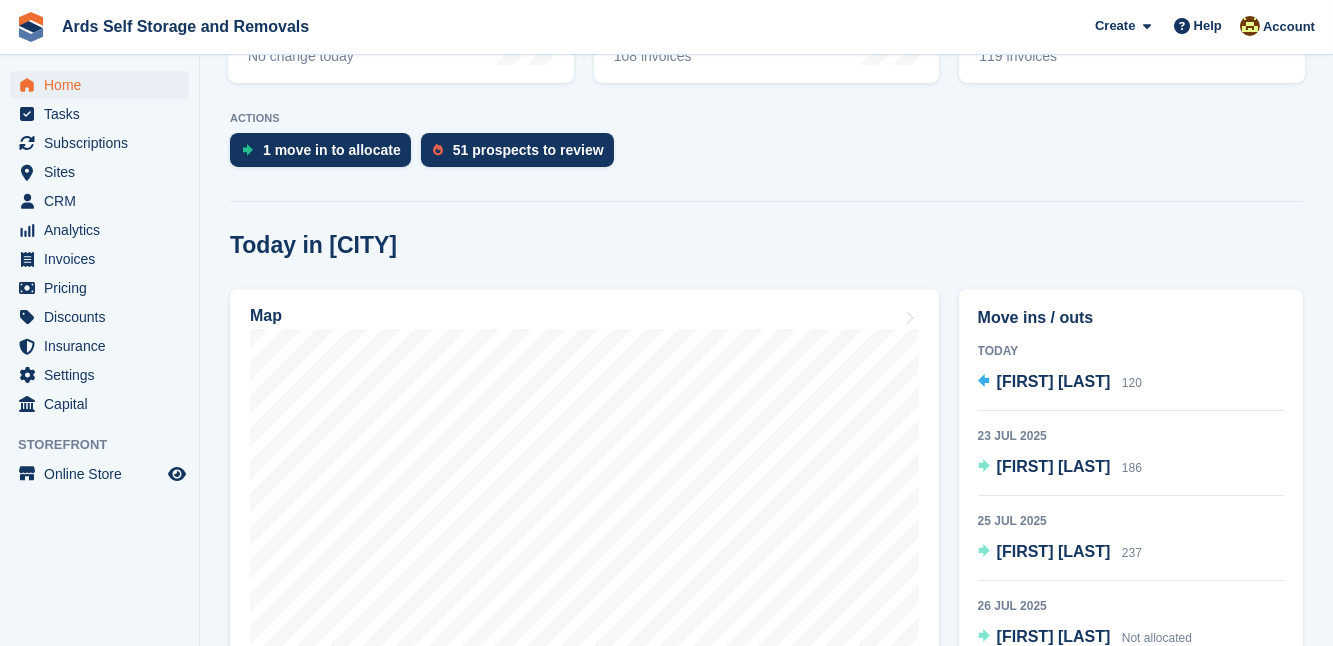scroll, scrollTop: 363, scrollLeft: 0, axis: vertical 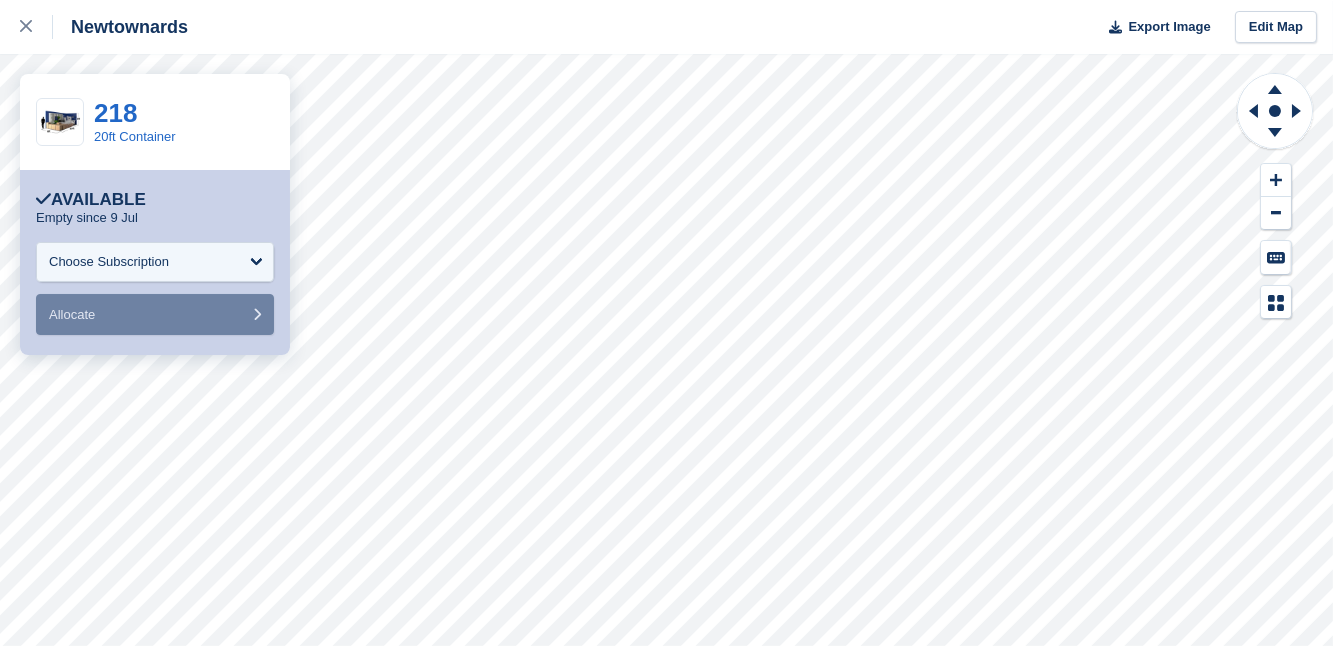click on "**********" at bounding box center (155, 262) 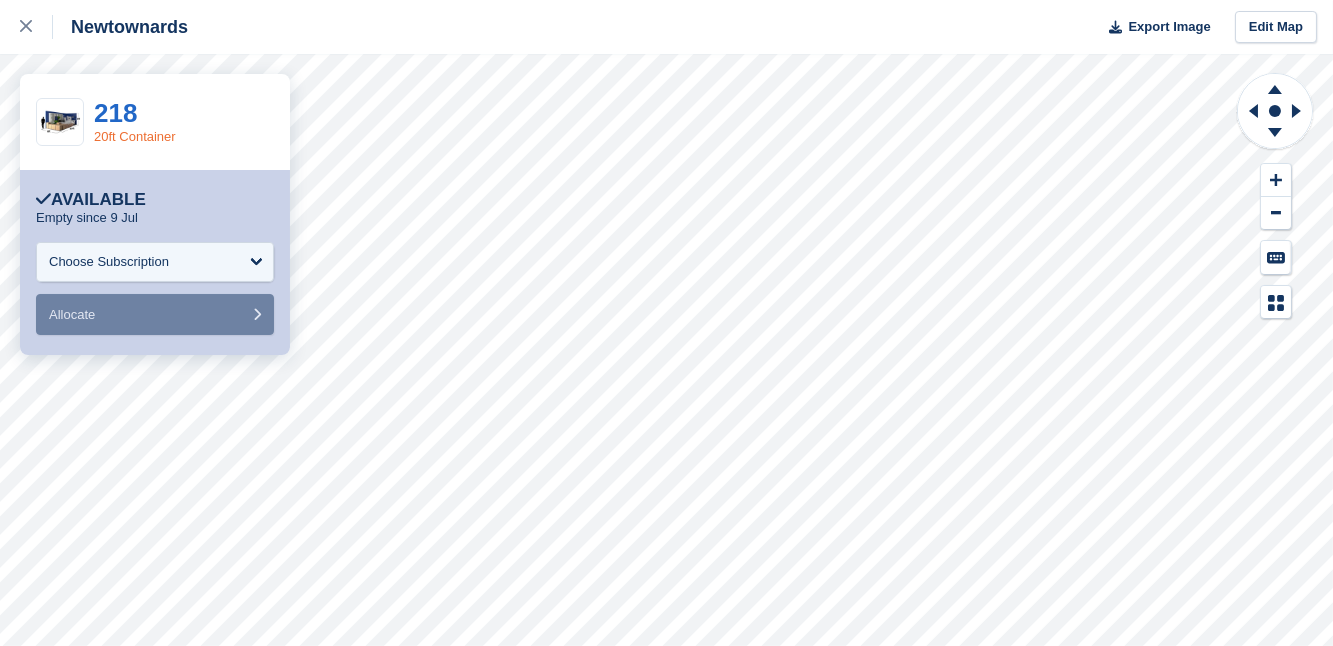 click on "20ft Container" at bounding box center (135, 136) 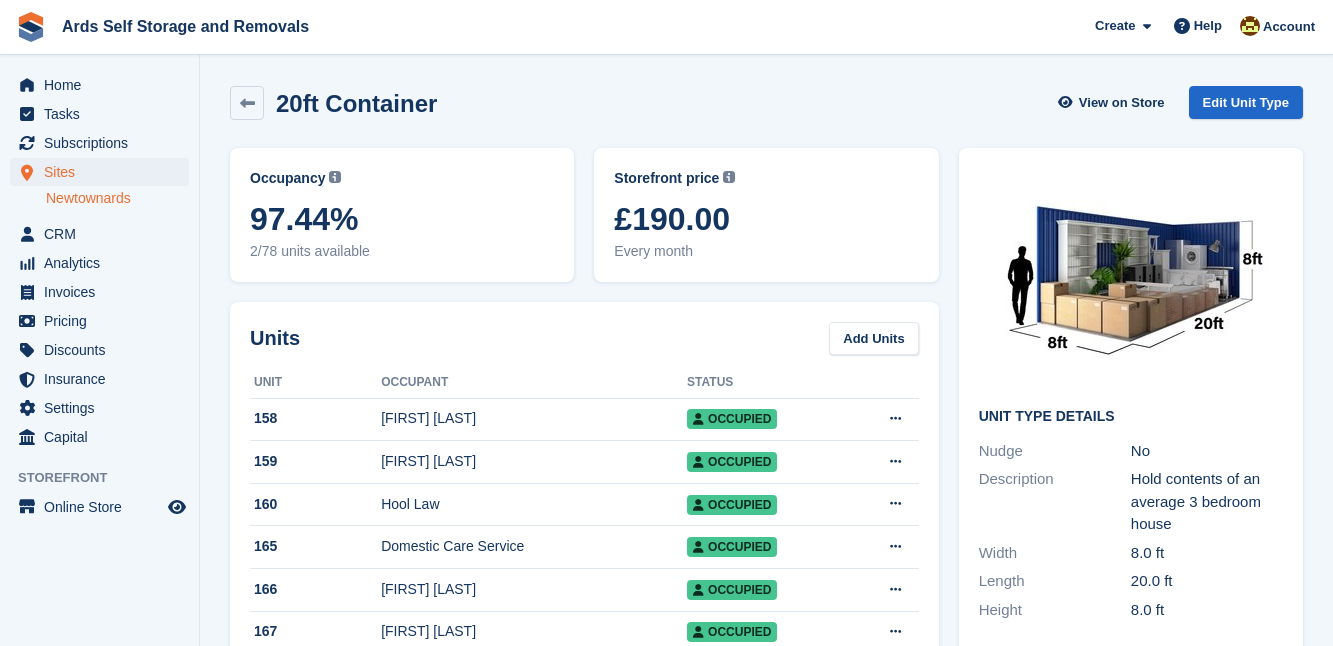 scroll, scrollTop: 0, scrollLeft: 0, axis: both 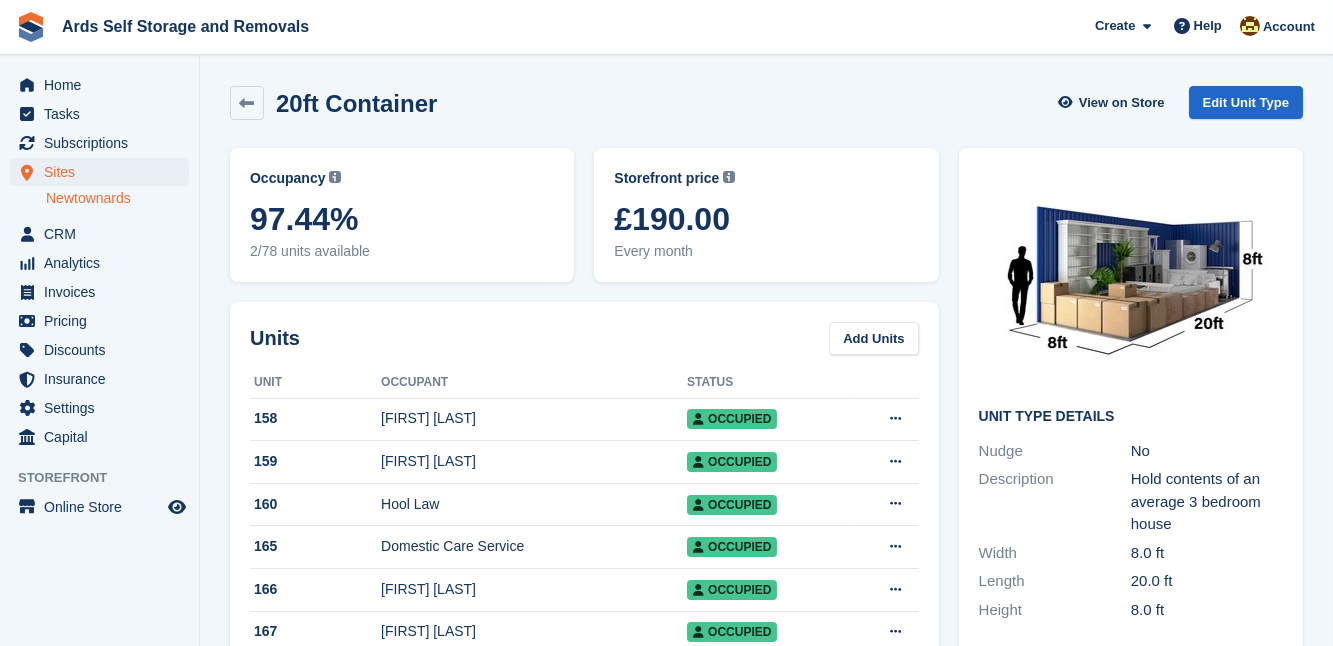 click on "20ft Container
View on Store
Edit Unit Type
Occupancy
Current percentage of all currently allocated units of this unit type in terms of area. Includes units with occupied, repo or overlocked status.
97.44%
2/78 units available
Storefront price
The price any visitor to your Storefront will be asked to pay. This will automatically update if any Dynamic Occupancy Pricing rules are met.
£190.00" at bounding box center [766, 1974] 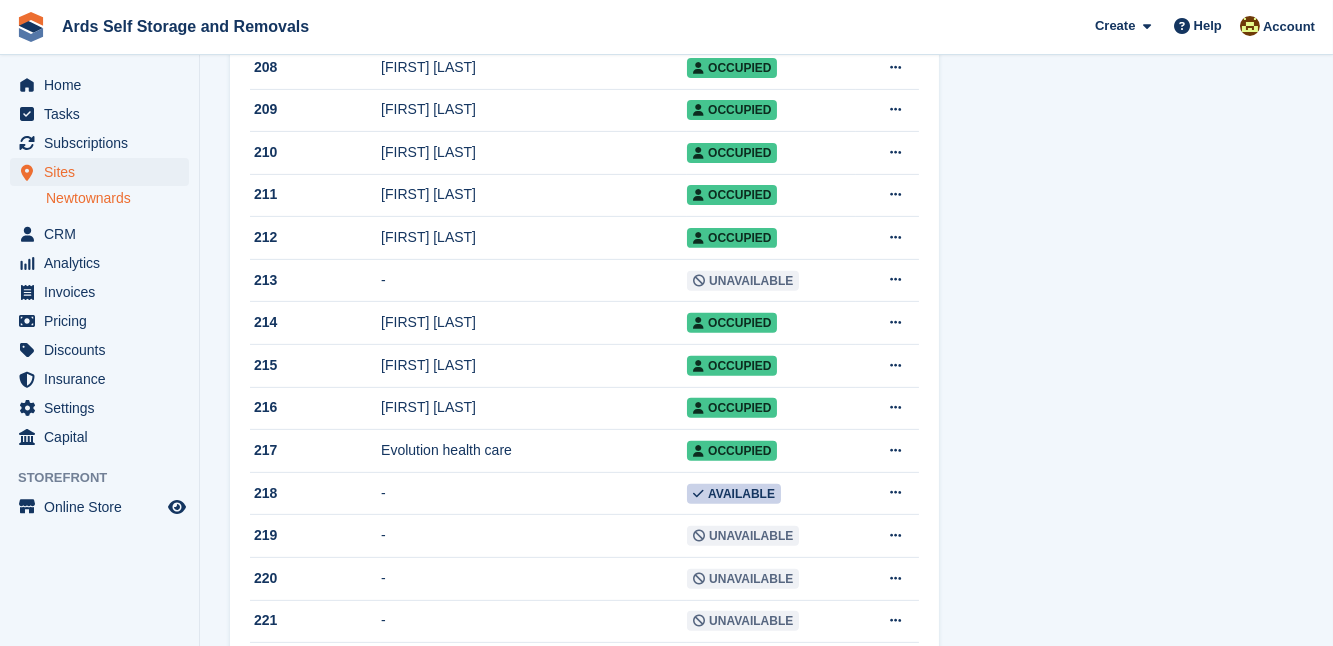 scroll, scrollTop: 1600, scrollLeft: 0, axis: vertical 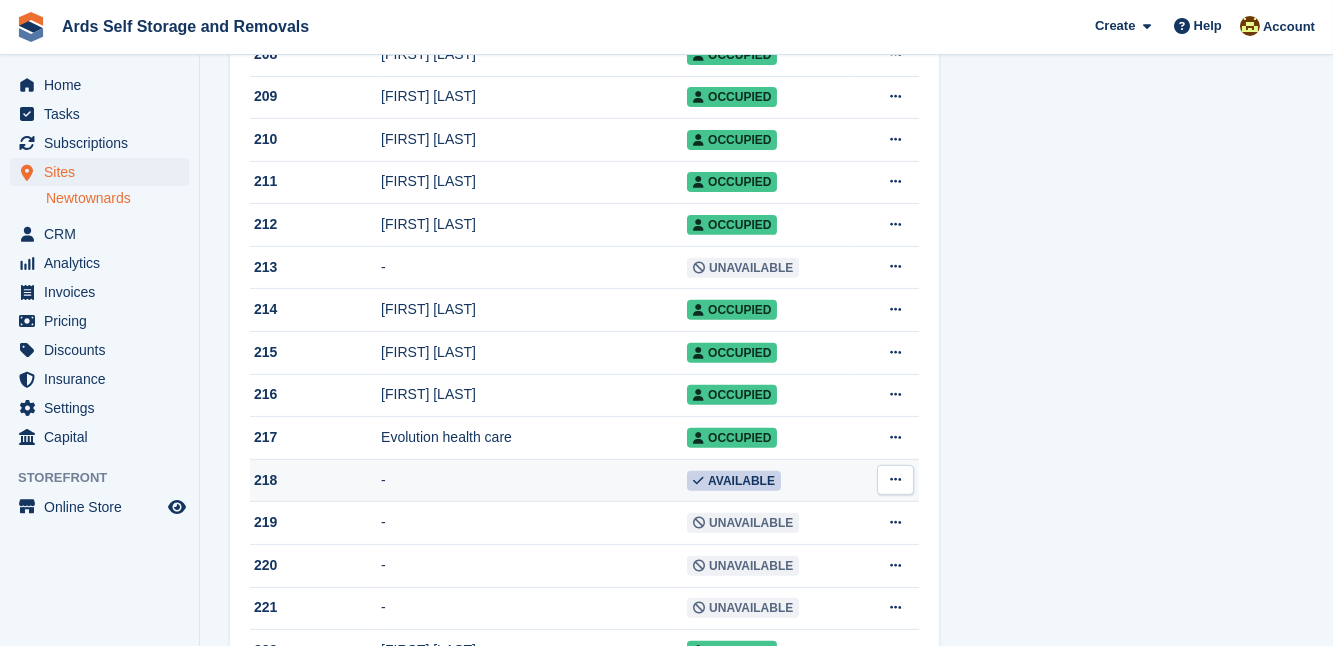 click at bounding box center [895, 479] 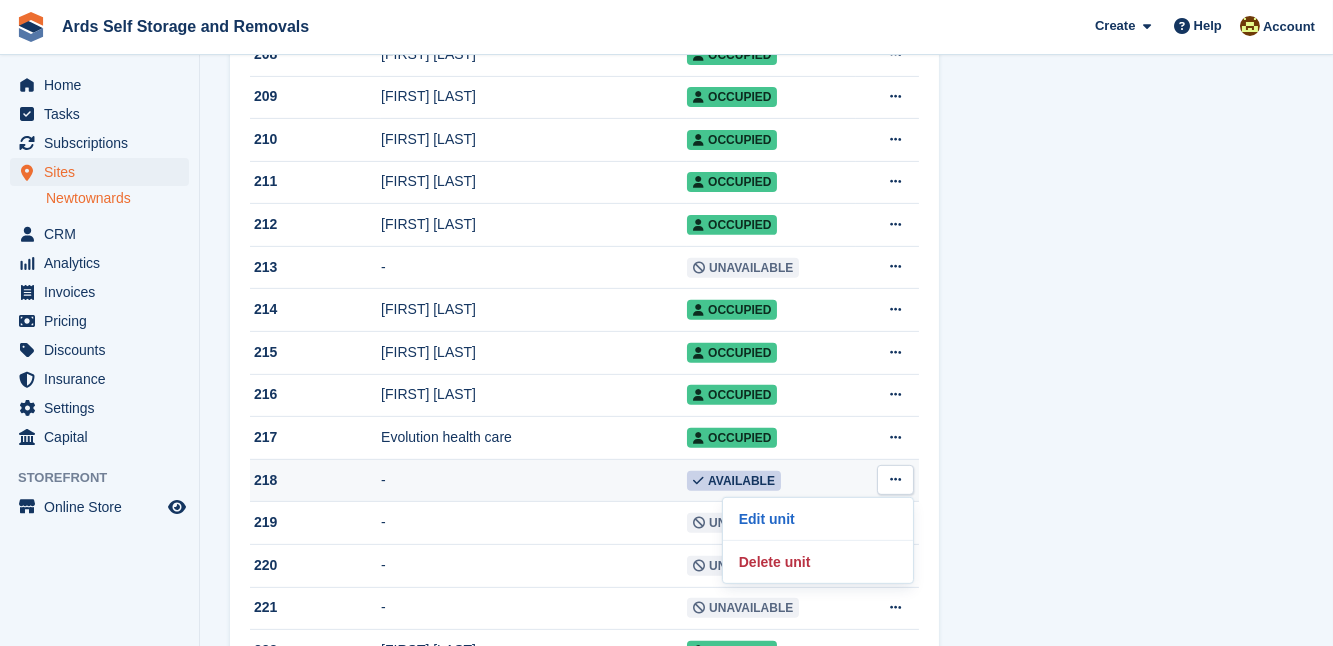 click on "Available" at bounding box center [734, 481] 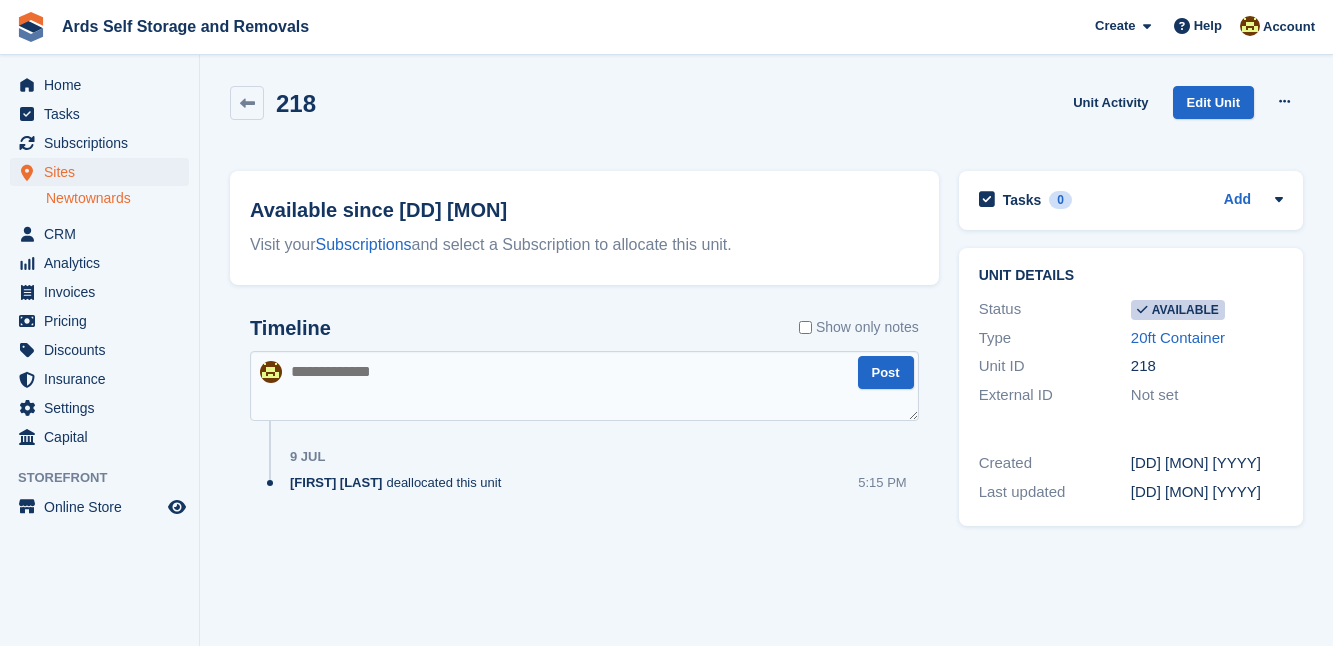 scroll, scrollTop: 0, scrollLeft: 0, axis: both 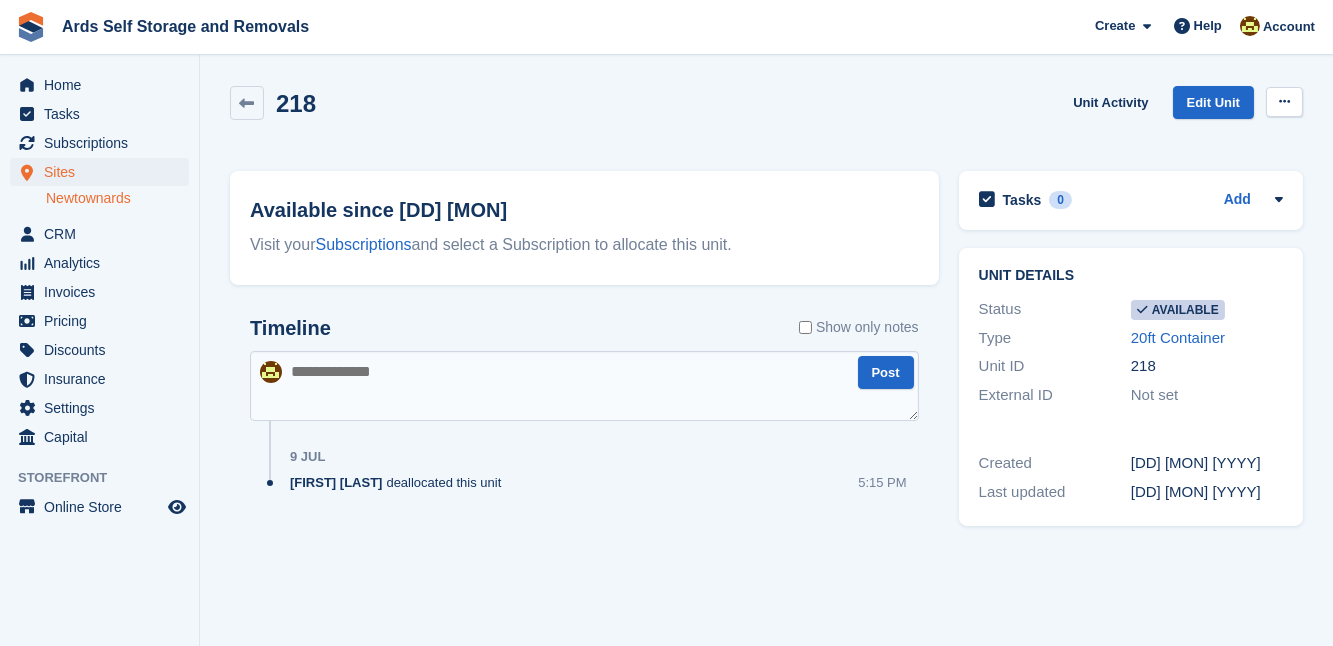 click at bounding box center (1284, 101) 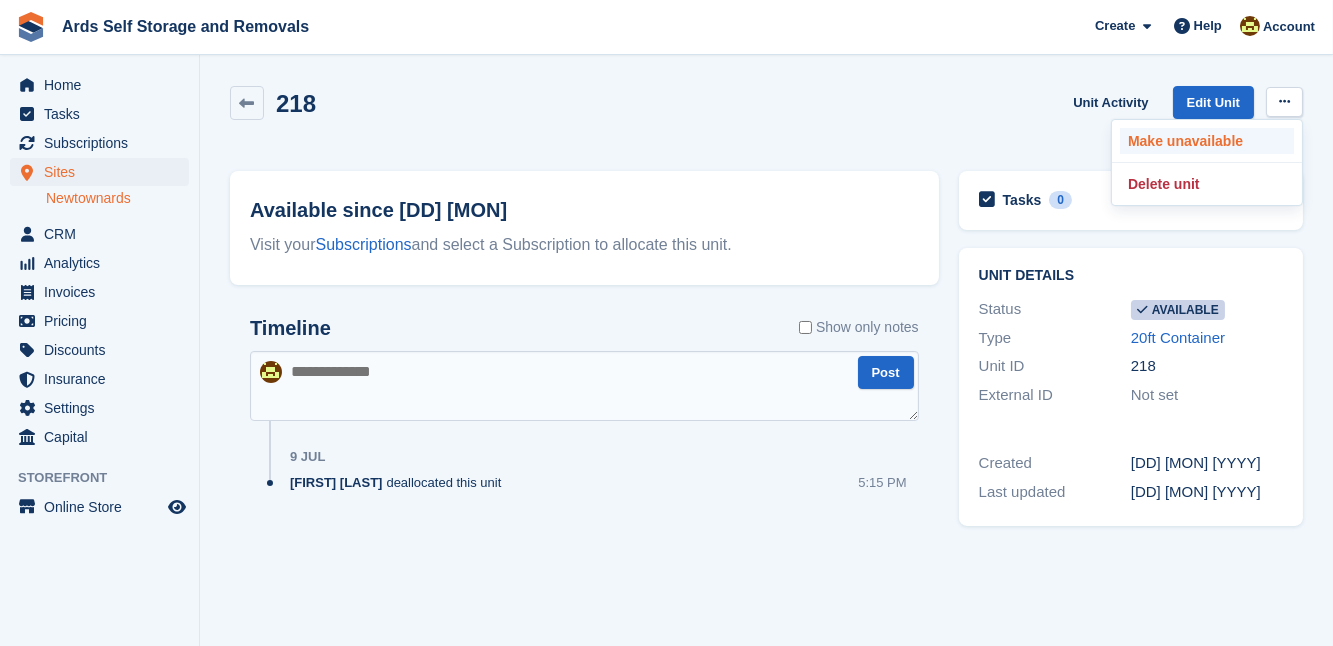click on "Make unavailable" at bounding box center [1207, 141] 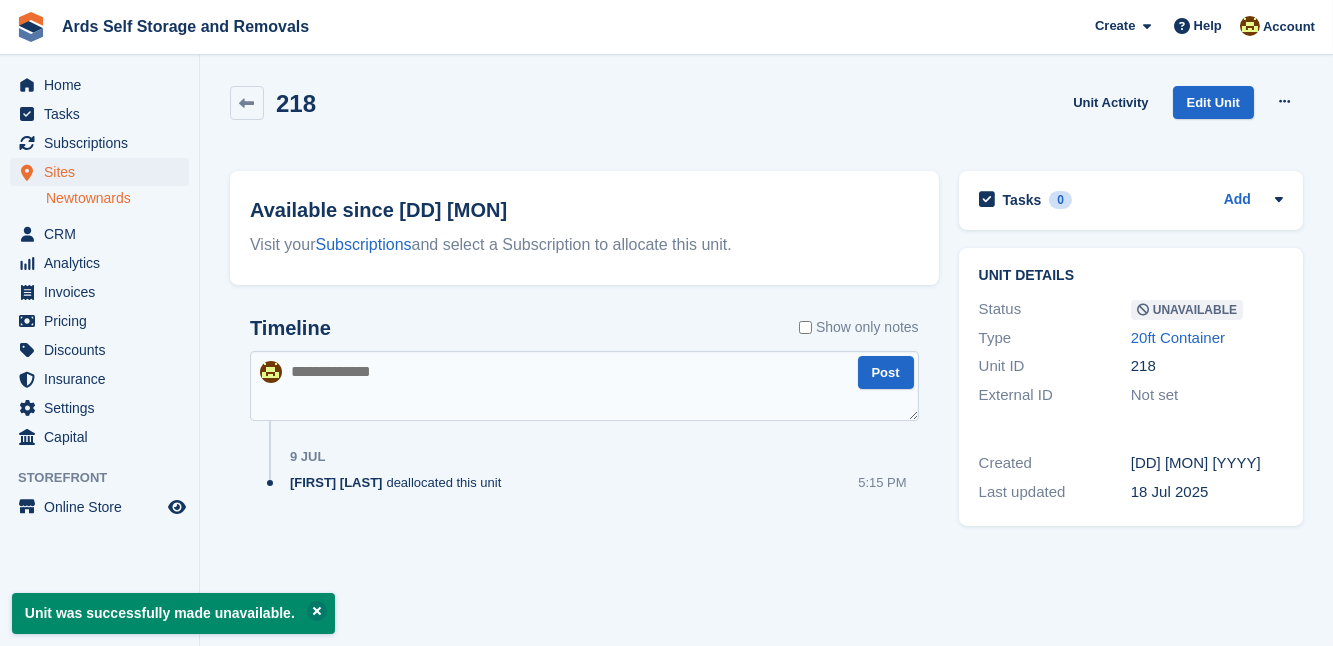 click on "218
Unit Activity
Edit Unit
Make Available
Delete unit" at bounding box center (766, 118) 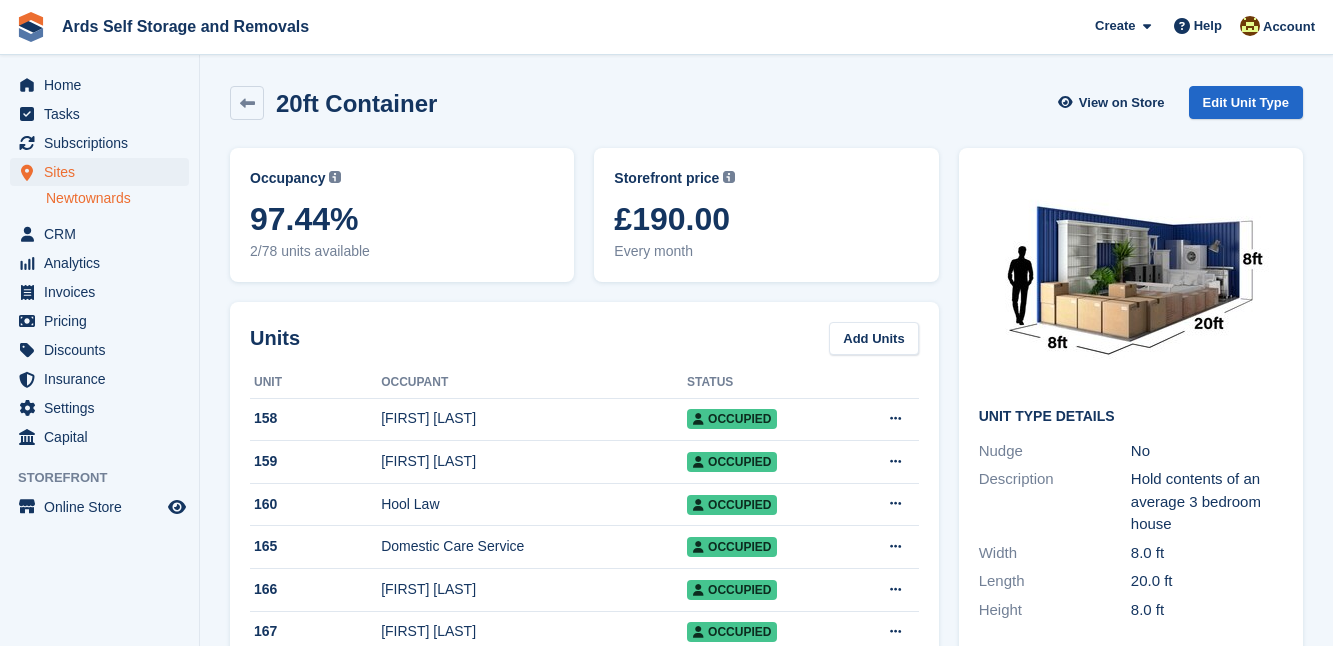 scroll, scrollTop: 1600, scrollLeft: 0, axis: vertical 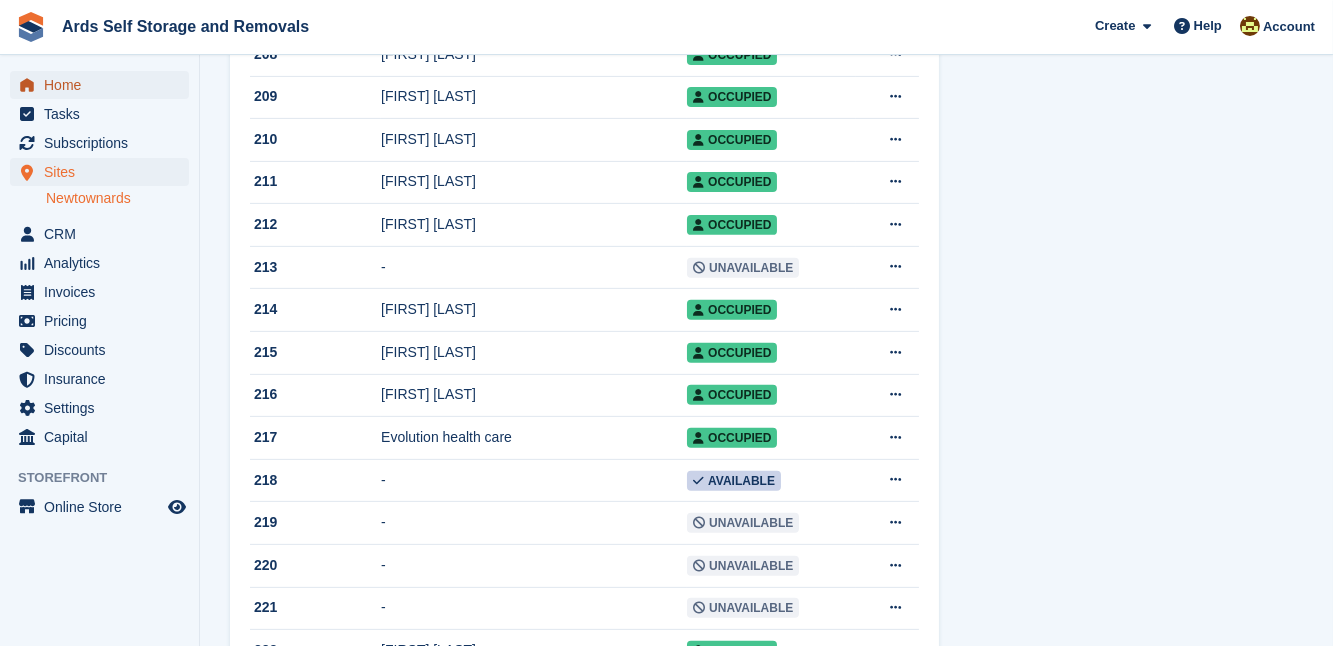 click on "Home" at bounding box center (104, 85) 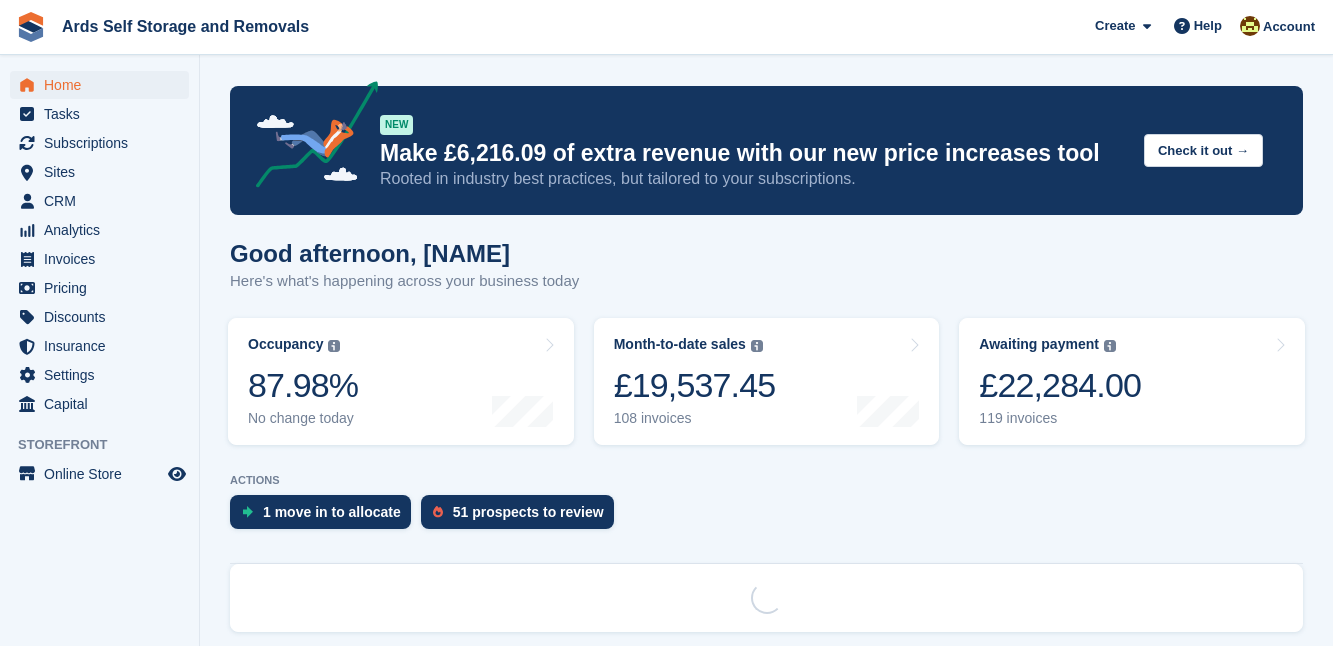 scroll, scrollTop: 0, scrollLeft: 0, axis: both 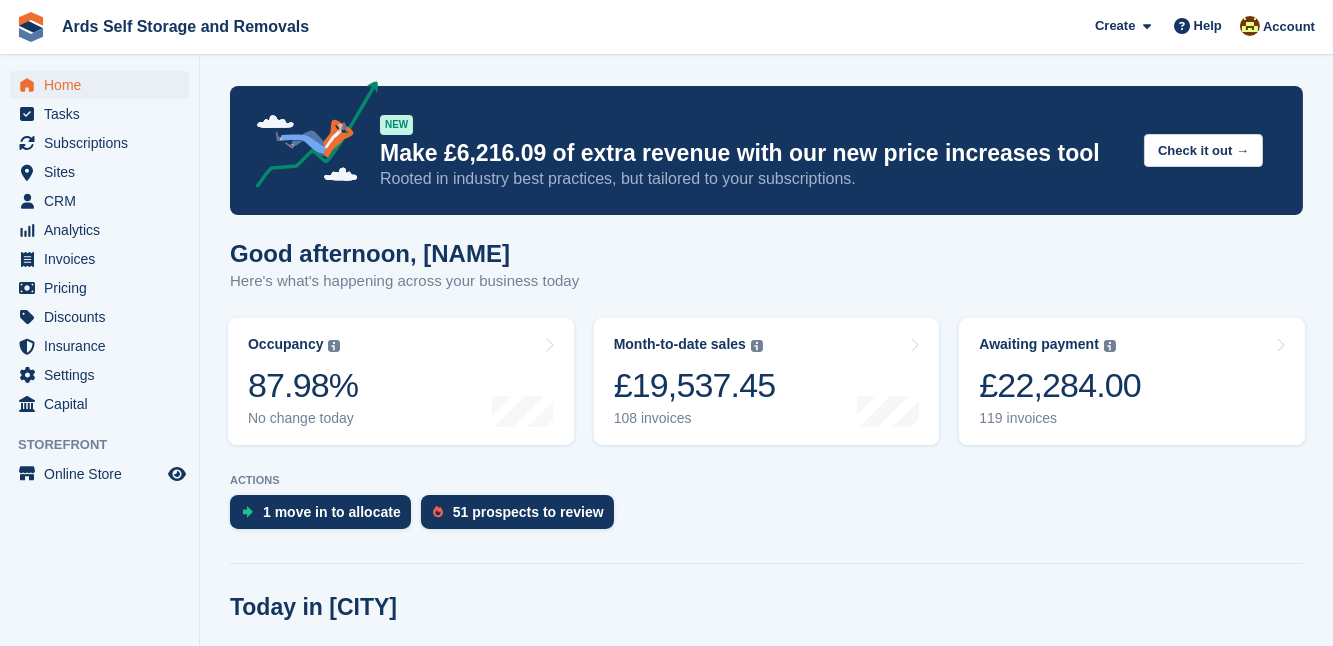 click on "Good afternoon, [NAME]" at bounding box center [766, 2511] 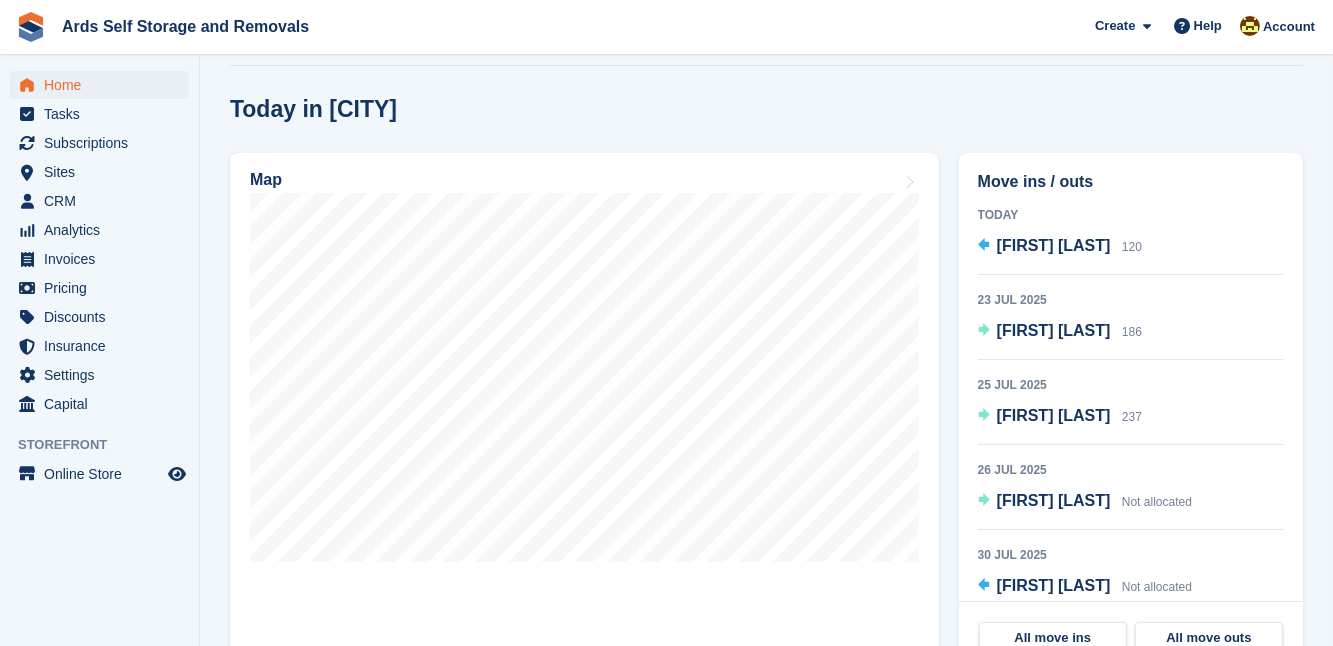 scroll, scrollTop: 509, scrollLeft: 0, axis: vertical 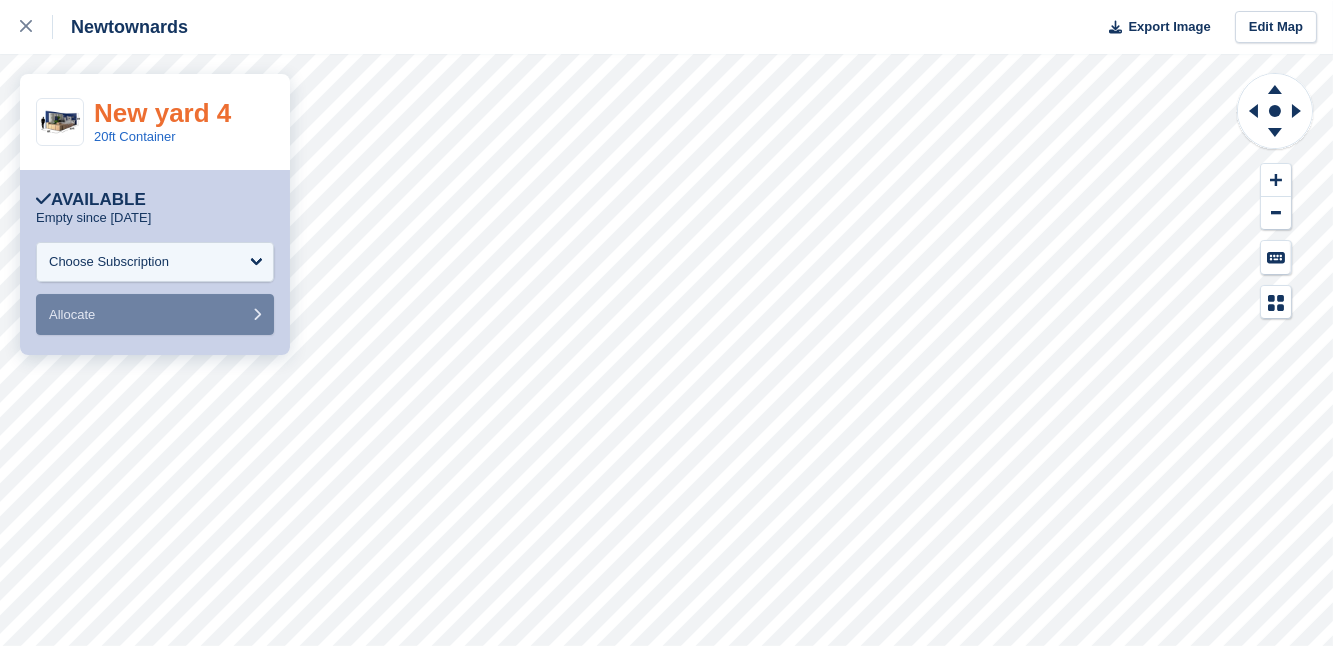 click on "New yard 4" at bounding box center (162, 113) 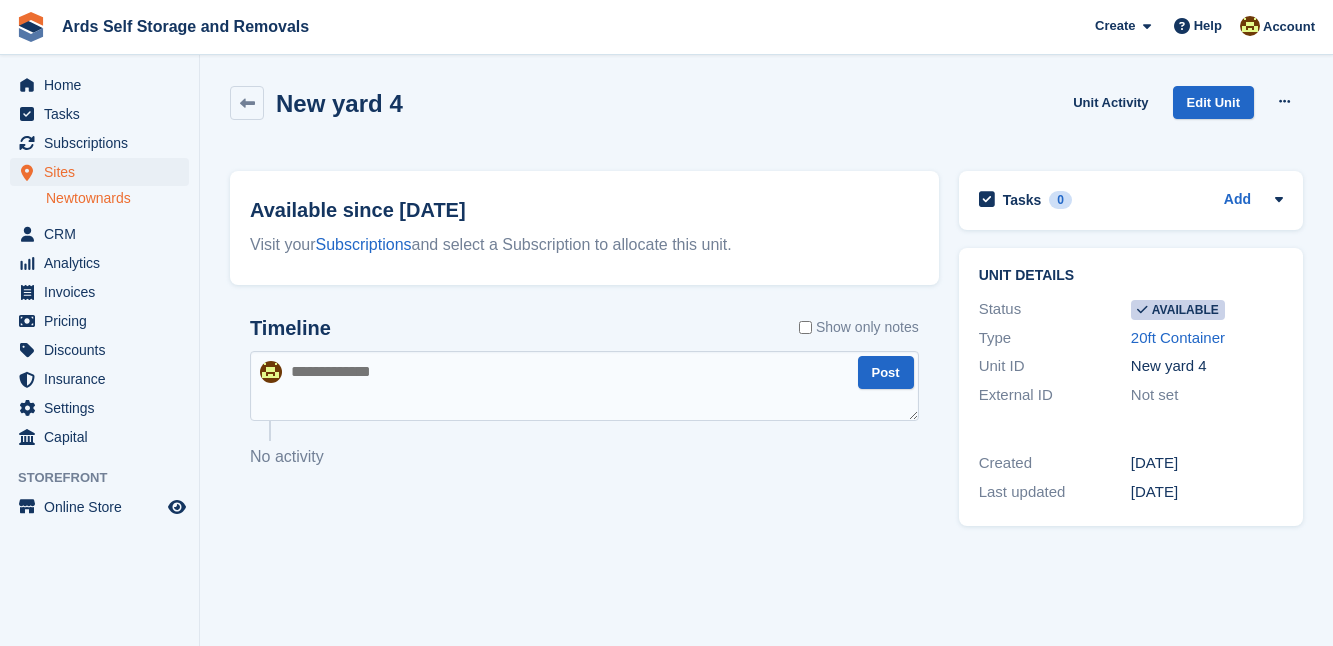 scroll, scrollTop: 0, scrollLeft: 0, axis: both 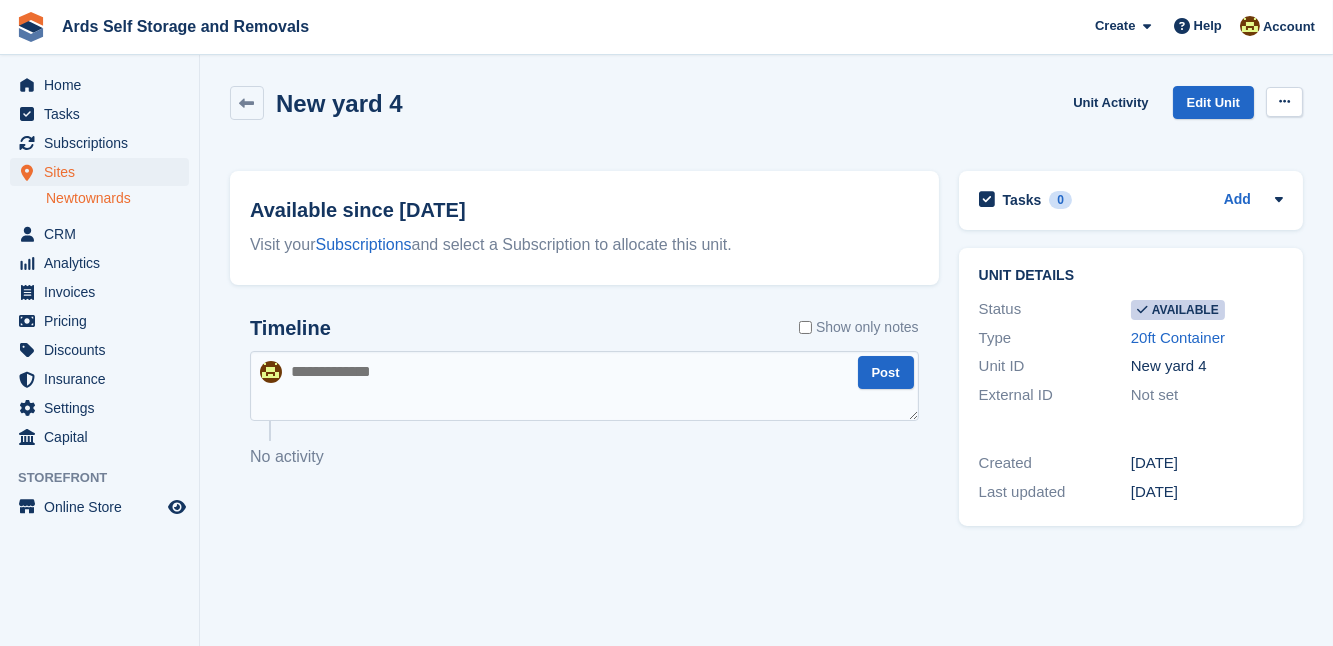 click at bounding box center (1284, 101) 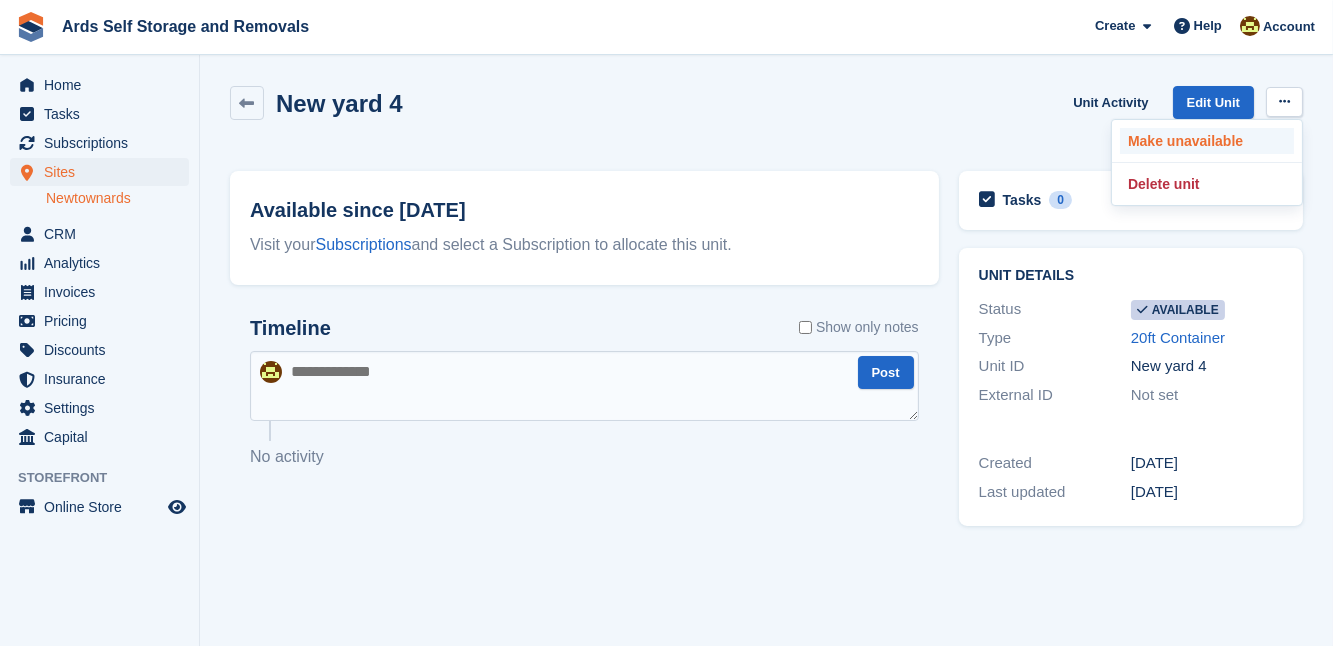 click on "Make unavailable" at bounding box center [1207, 141] 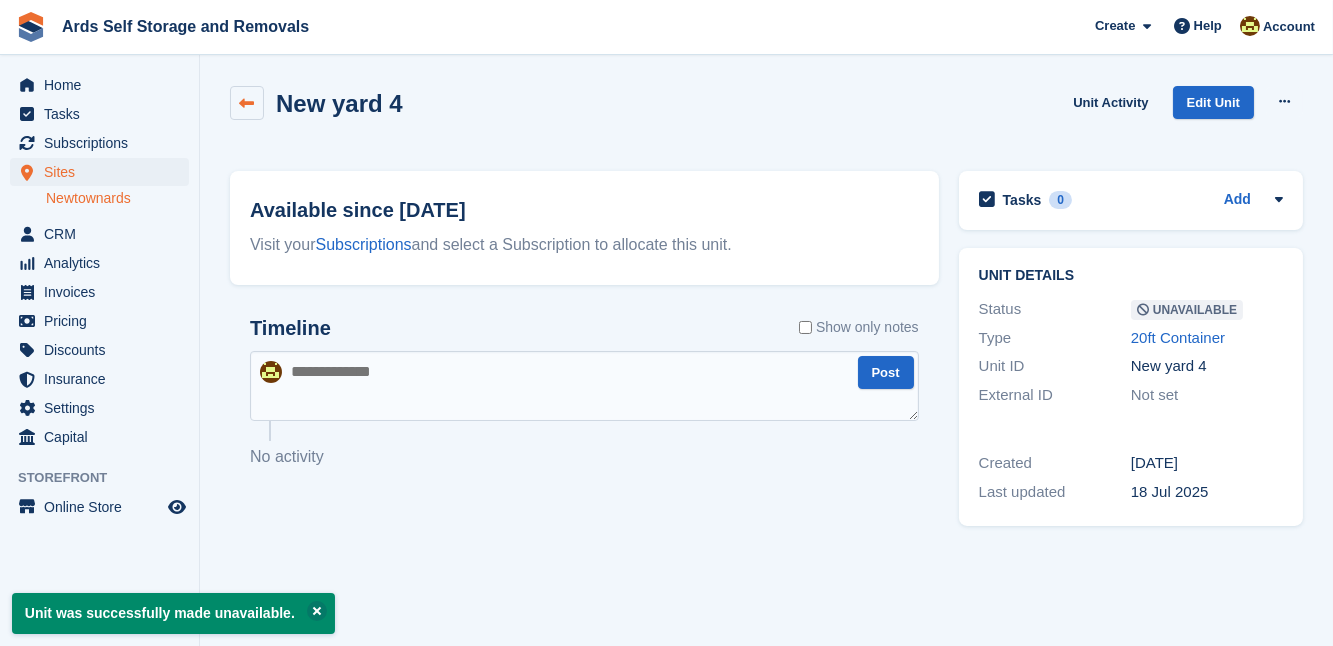 click at bounding box center (247, 103) 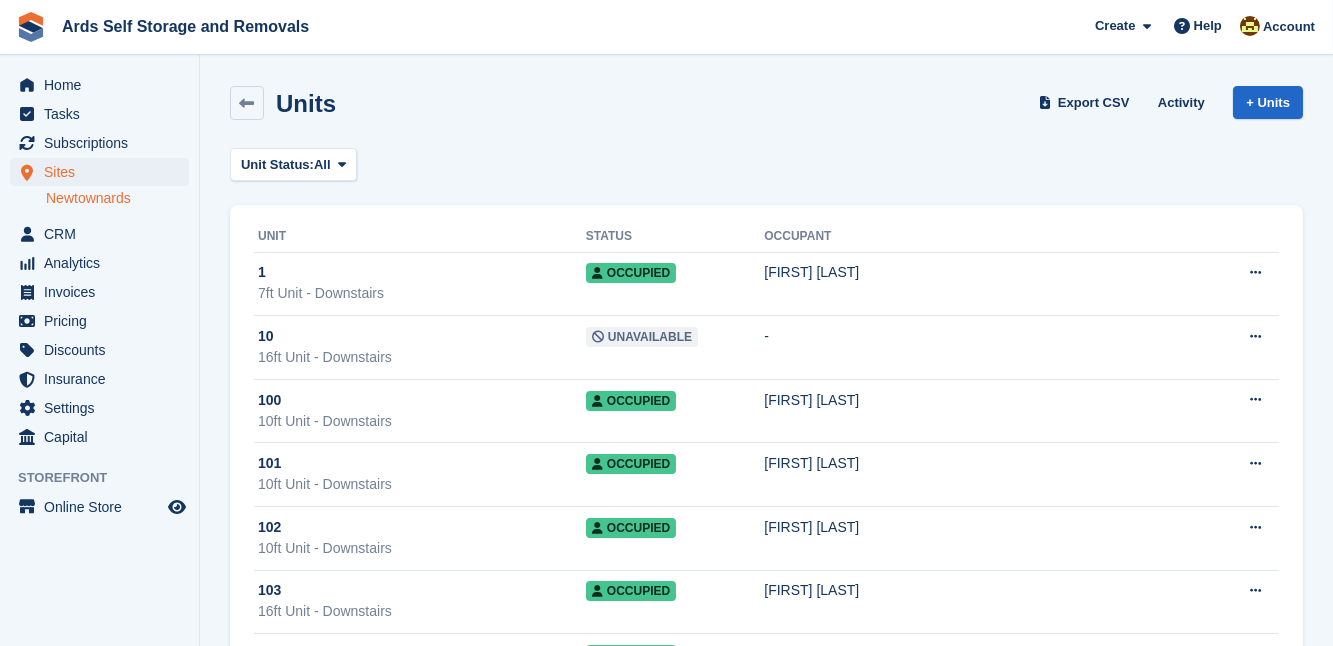 click on "Units
Export CSV
Activity
+ Units
Unit Status:
All
All
Available
Reserved
Occupied
Overlocked
Repossessed
Unavailable
Unit
Status
Occupant
1
7ft Unit - Downstairs
Occupied
Thomas McDonald" at bounding box center (766, 9243) 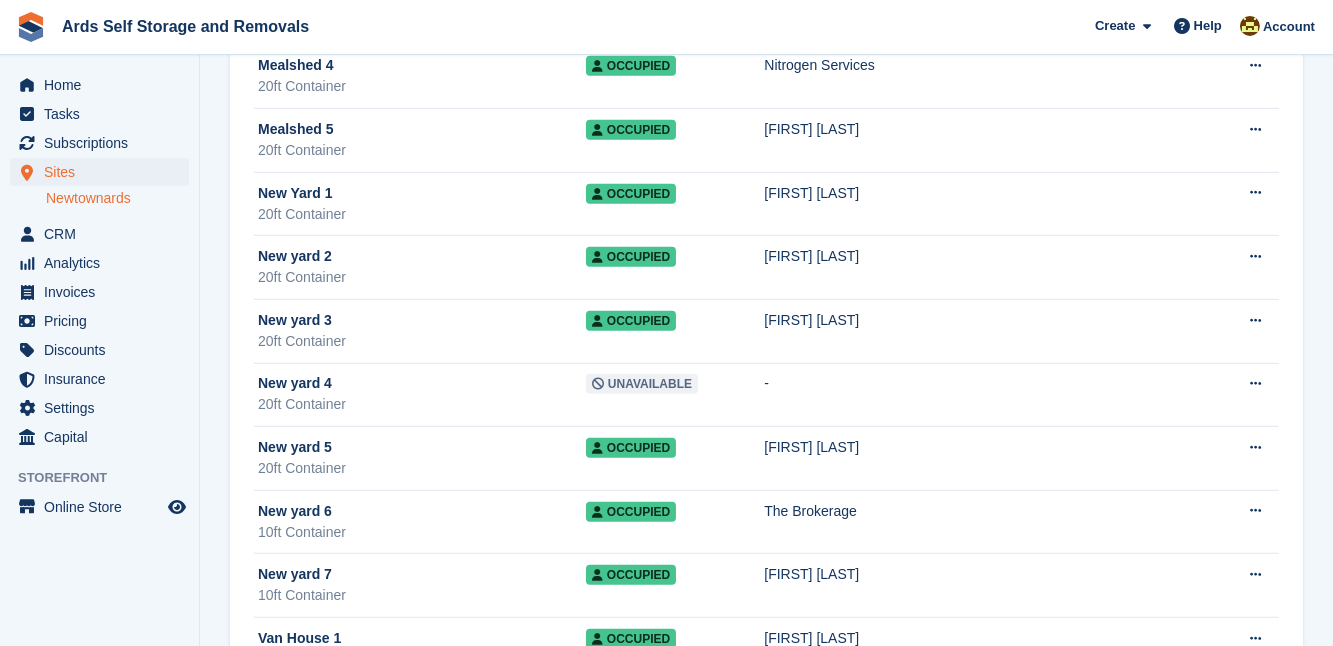 scroll, scrollTop: 17760, scrollLeft: 0, axis: vertical 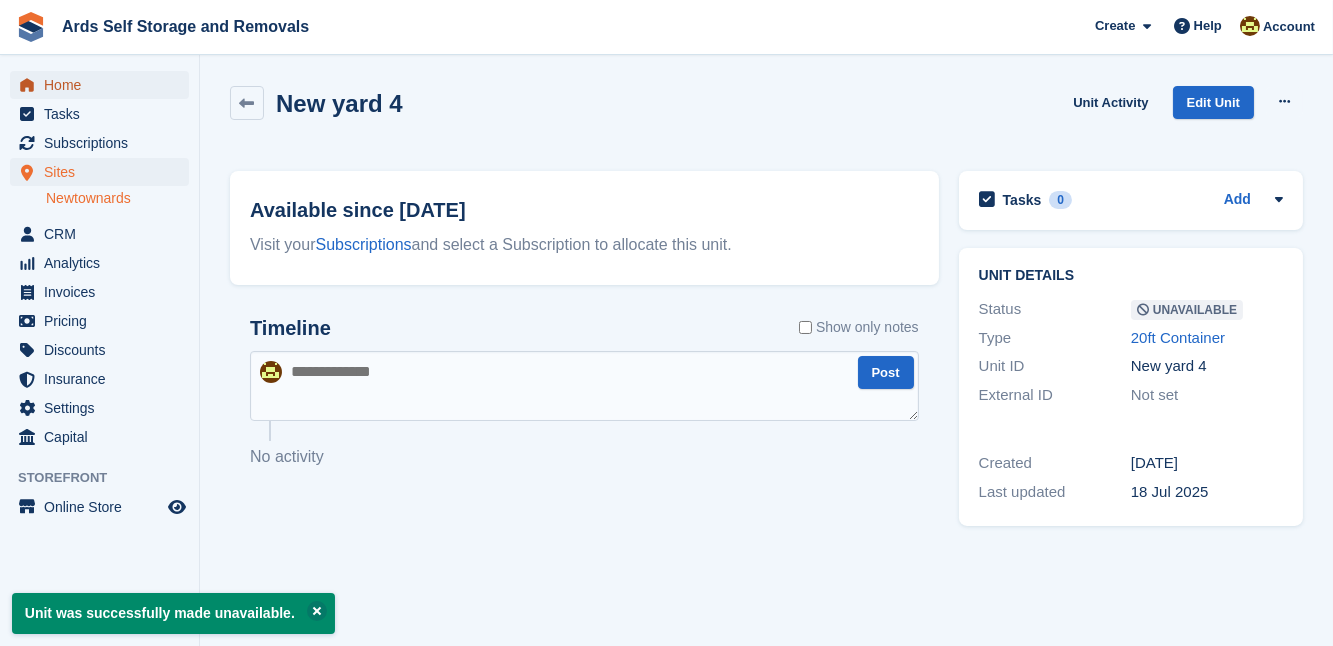 click on "Home" at bounding box center [104, 85] 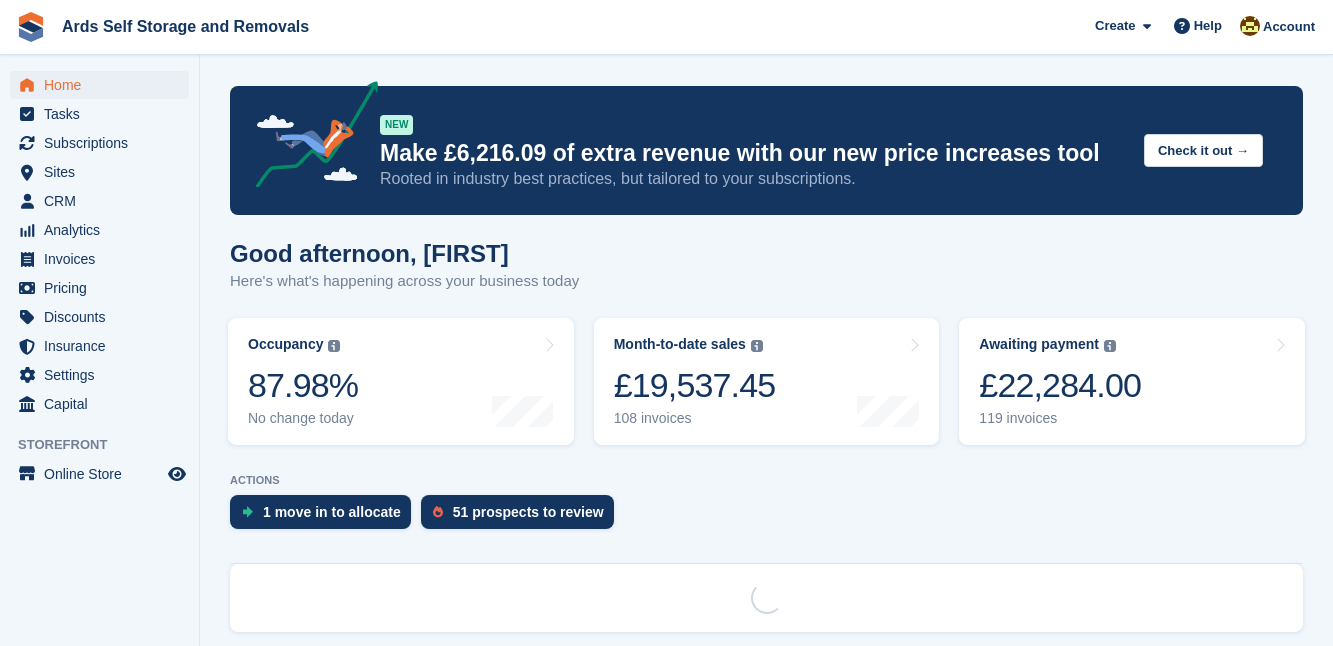 scroll, scrollTop: 0, scrollLeft: 0, axis: both 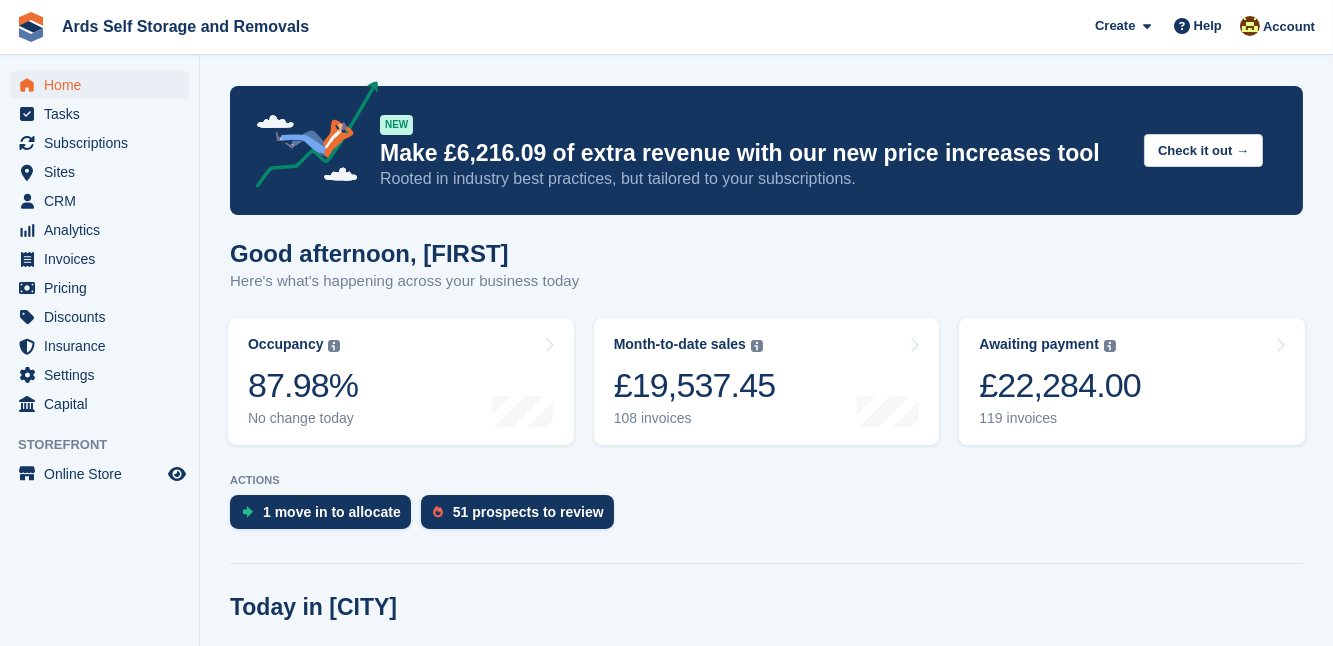 click on "Good afternoon, [FIRST]" at bounding box center [766, 2511] 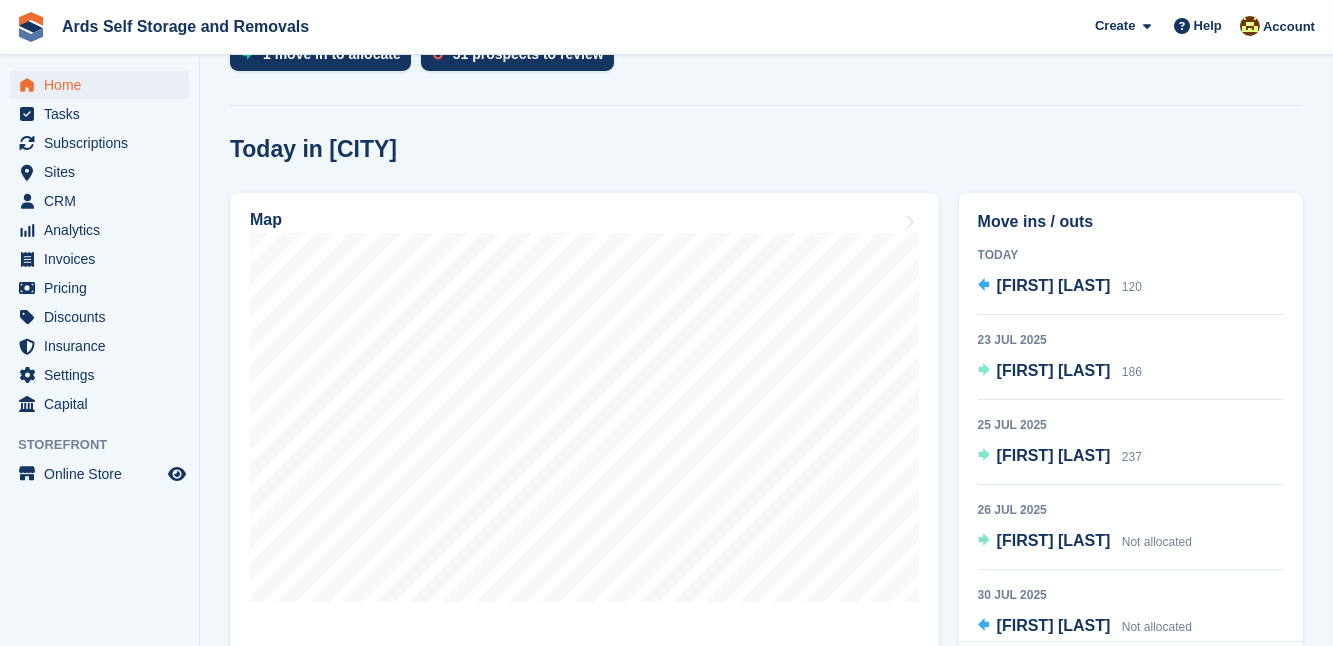 scroll, scrollTop: 509, scrollLeft: 0, axis: vertical 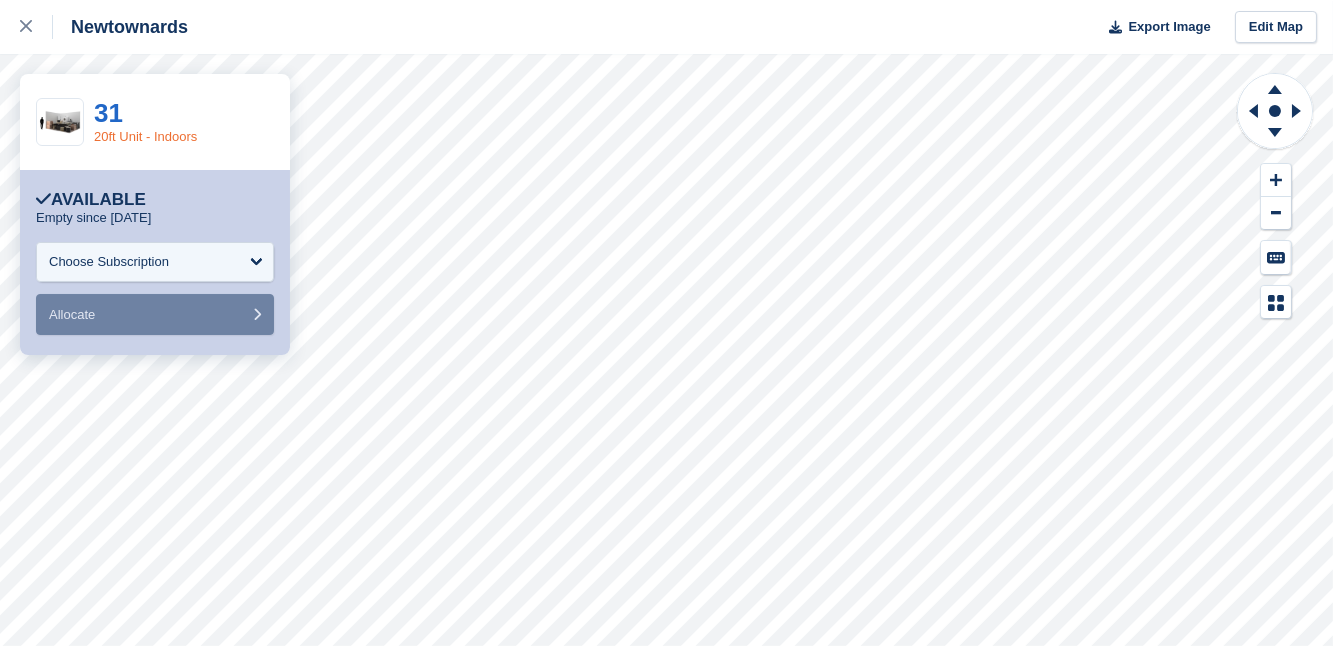 click on "20ft Unit - Indoors" at bounding box center (145, 136) 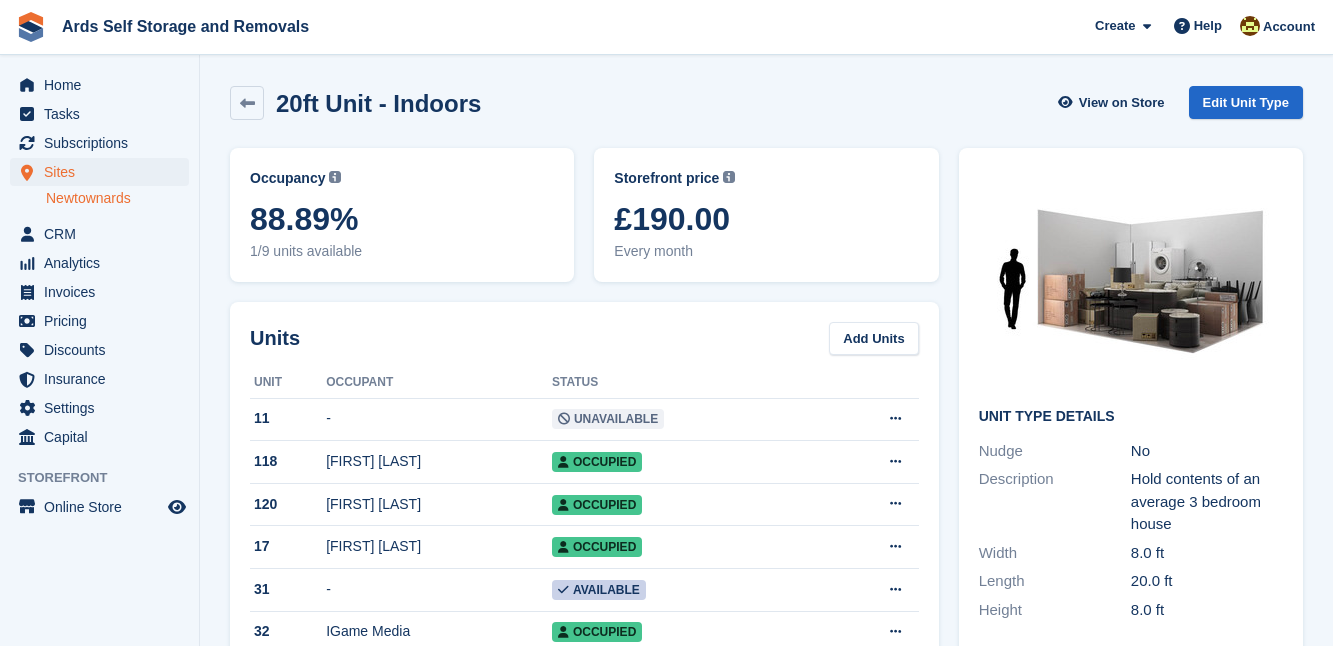 scroll, scrollTop: 0, scrollLeft: 0, axis: both 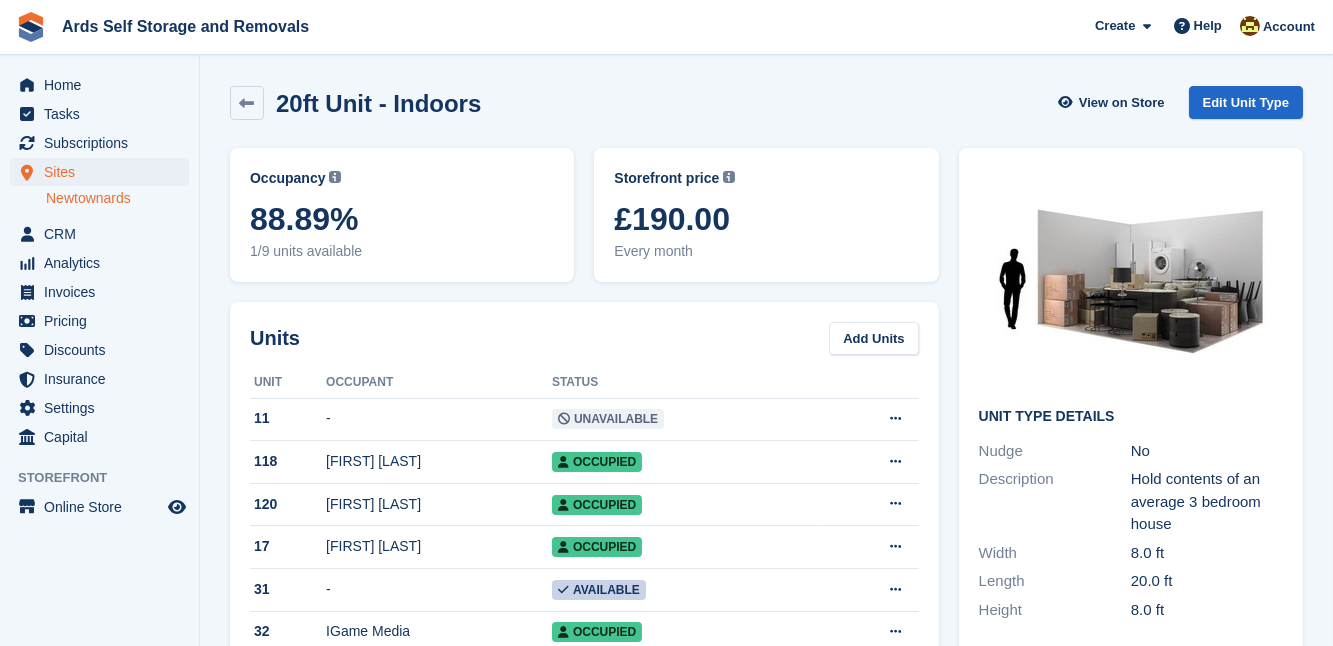 click on "Subscriptions" at bounding box center (104, 143) 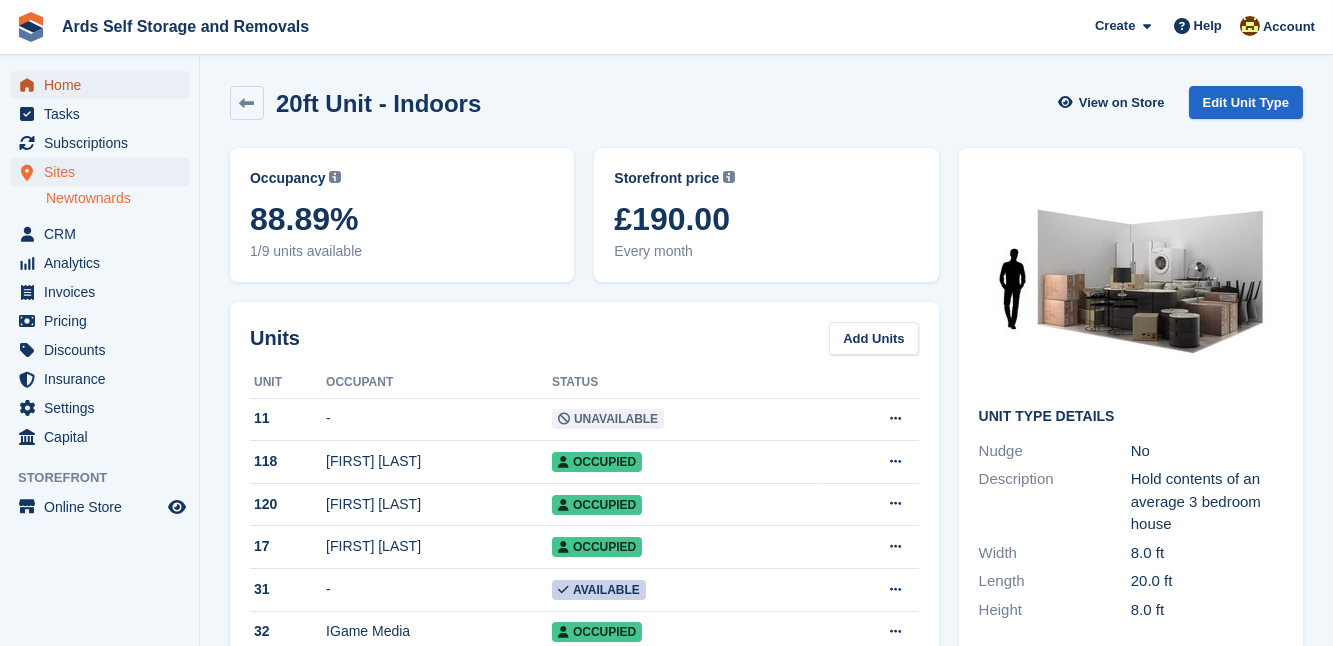 click on "Home" at bounding box center (104, 85) 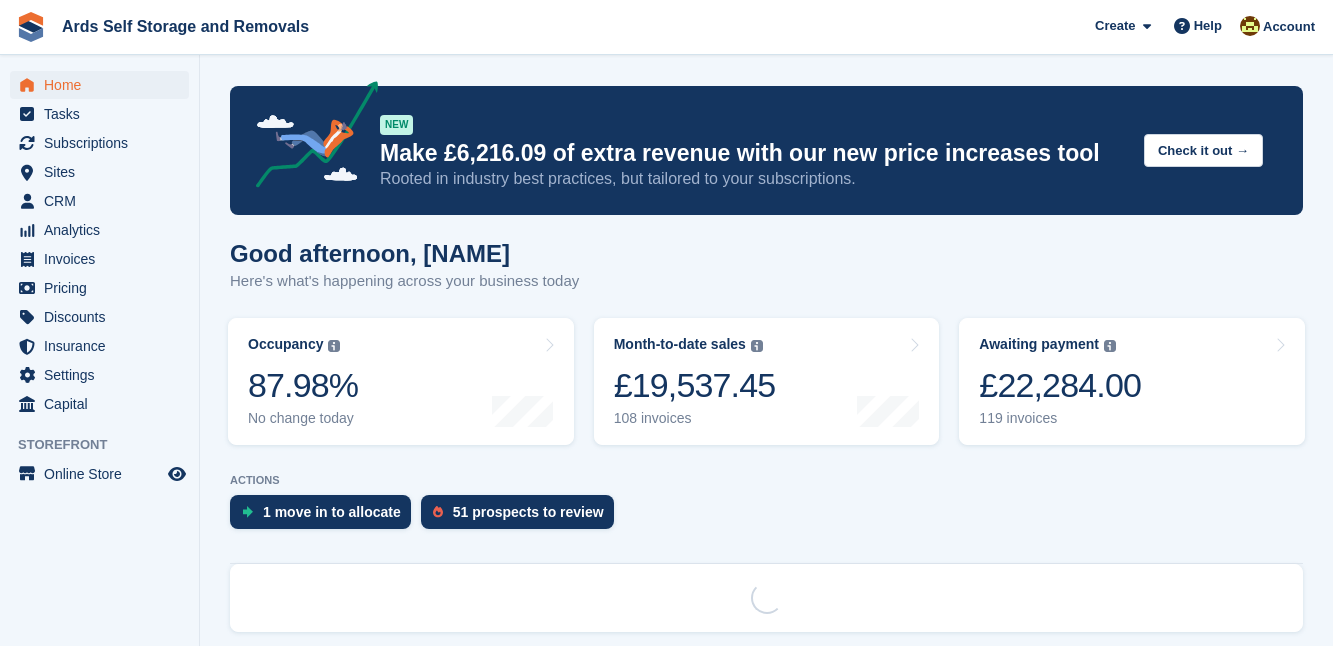 scroll, scrollTop: 0, scrollLeft: 0, axis: both 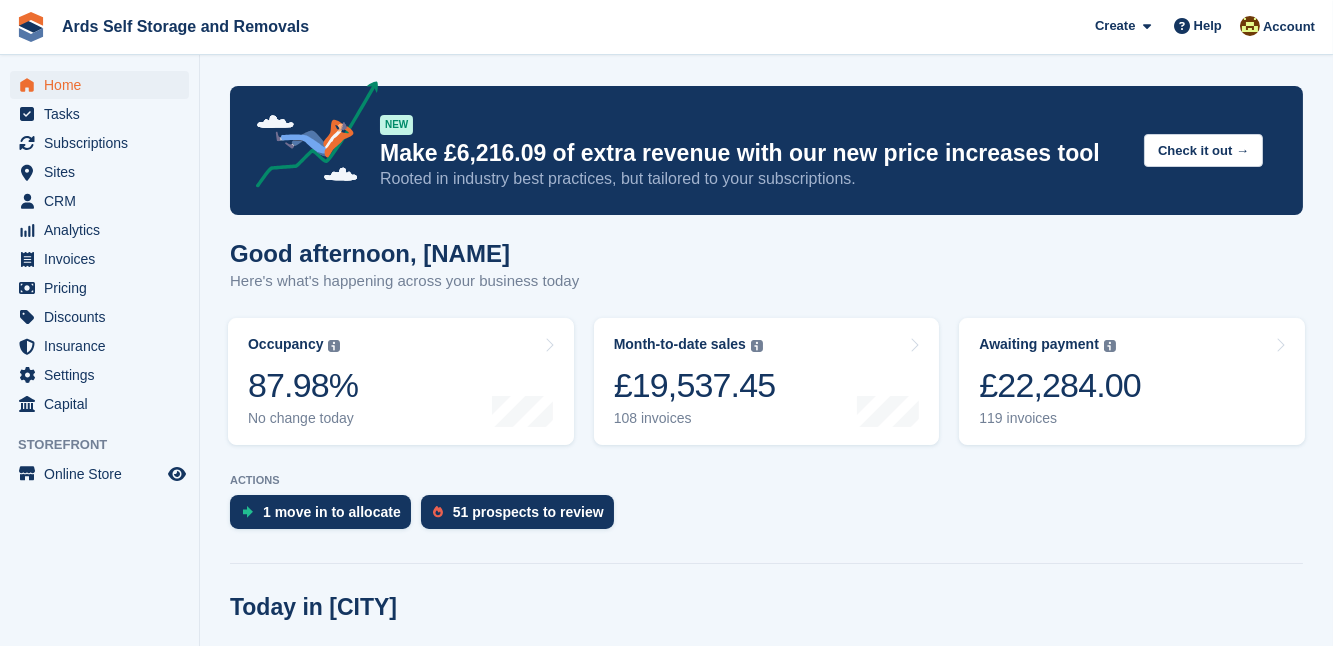 click on "NEW
Make £6,216.09 of extra revenue with our new price increases tool
Rooted in industry best practices, but tailored to your subscriptions.
Check it out →
Good afternoon, Mark
Here's what's happening across your business today
Occupancy
The percentage of all currently allocated units in terms of area. Includes units with occupied, repo or overlocked status. Trendline shows changes across last 30 days.
87.98%
No change today" at bounding box center (766, 2511) 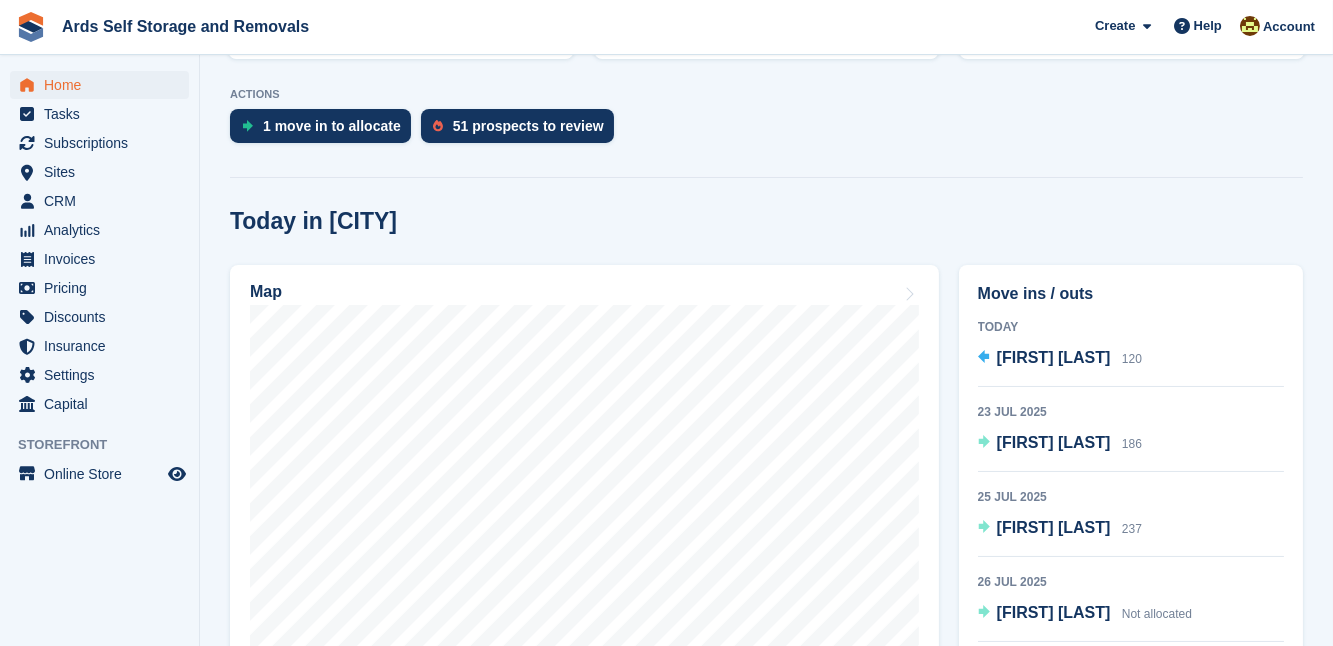 scroll, scrollTop: 436, scrollLeft: 0, axis: vertical 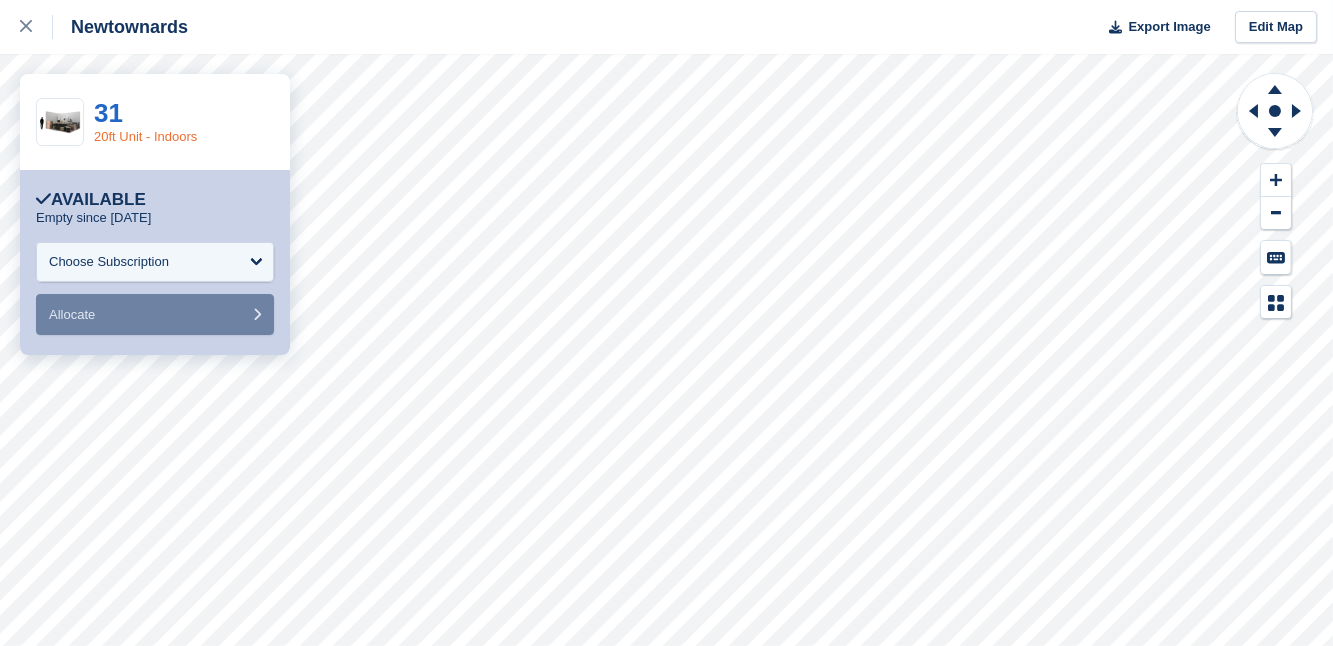 click on "20ft Unit - Indoors" at bounding box center [145, 136] 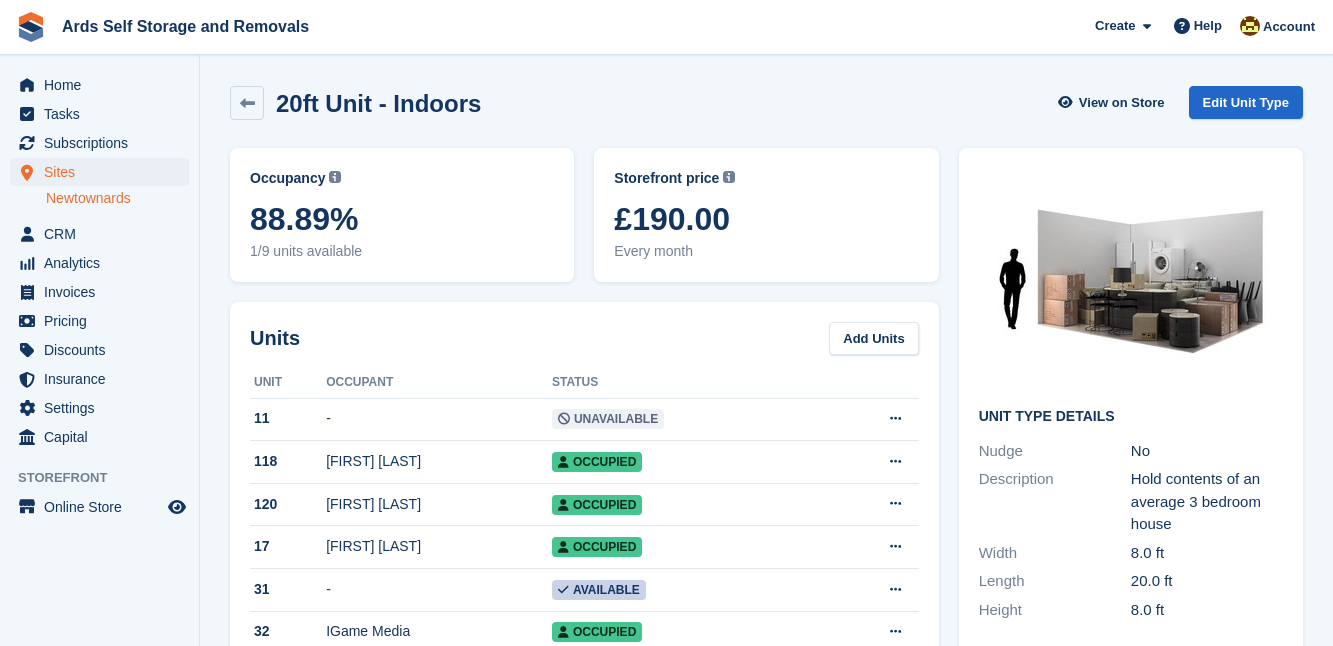 scroll, scrollTop: 0, scrollLeft: 0, axis: both 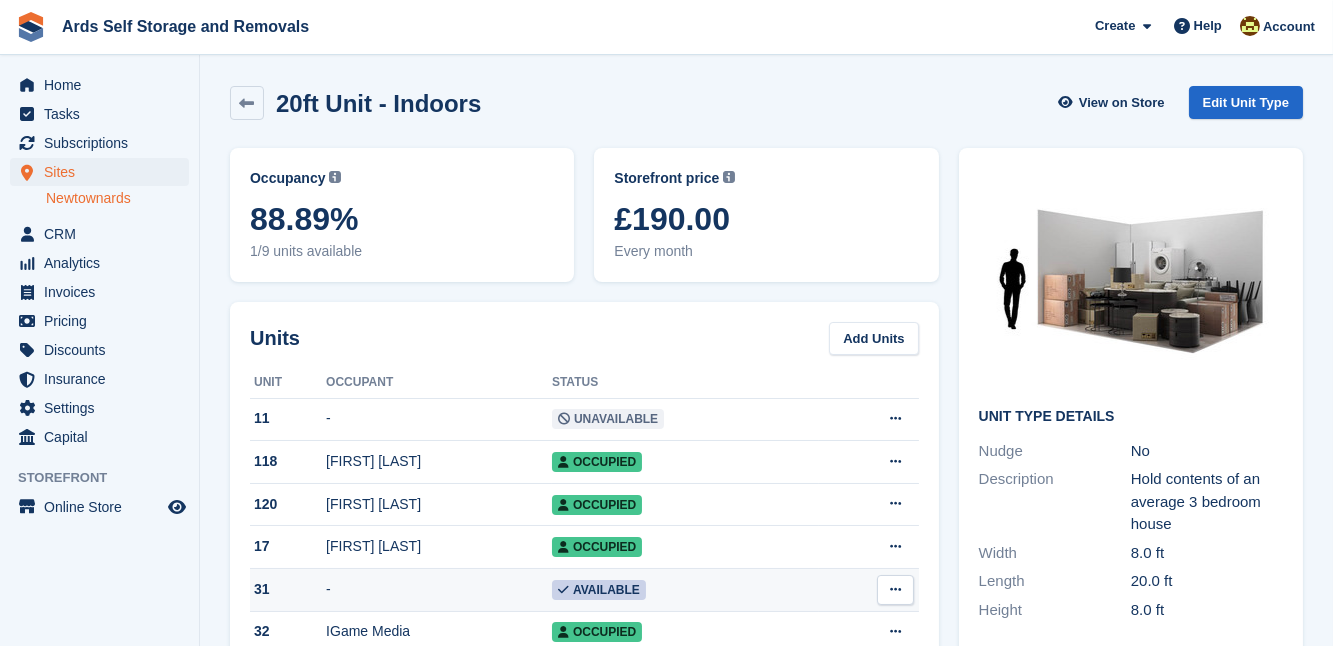 click on "Available" at bounding box center (599, 590) 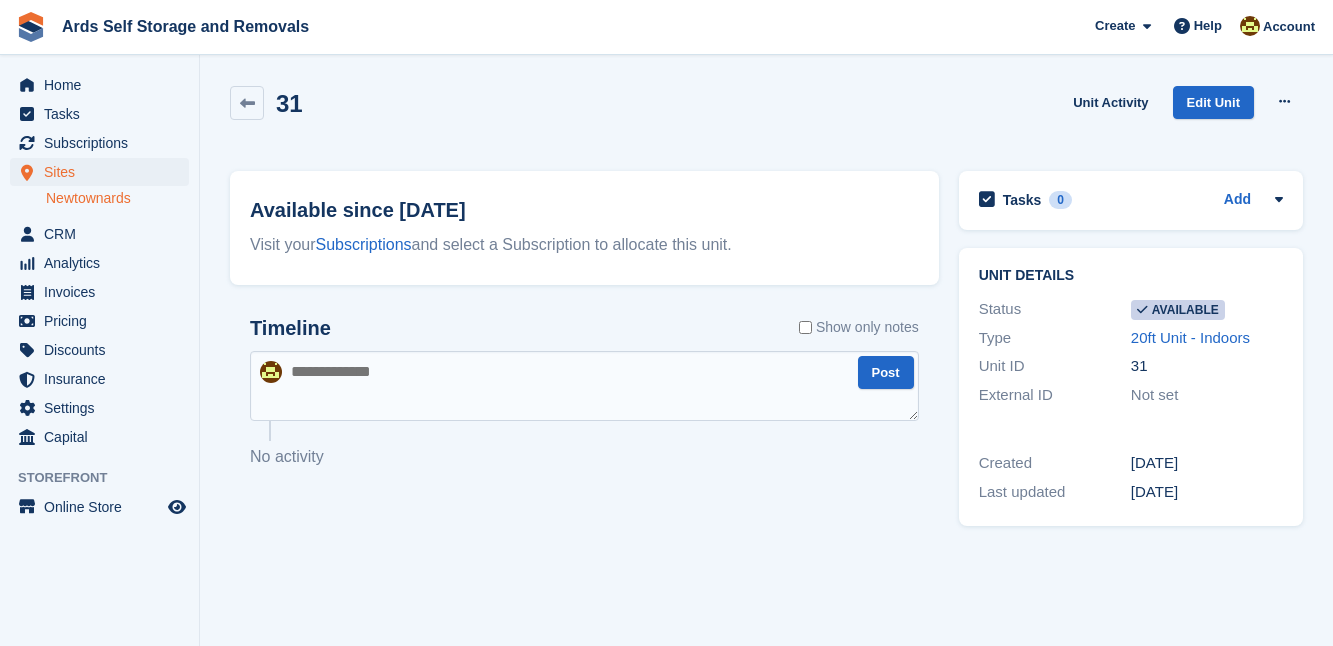 scroll, scrollTop: 0, scrollLeft: 0, axis: both 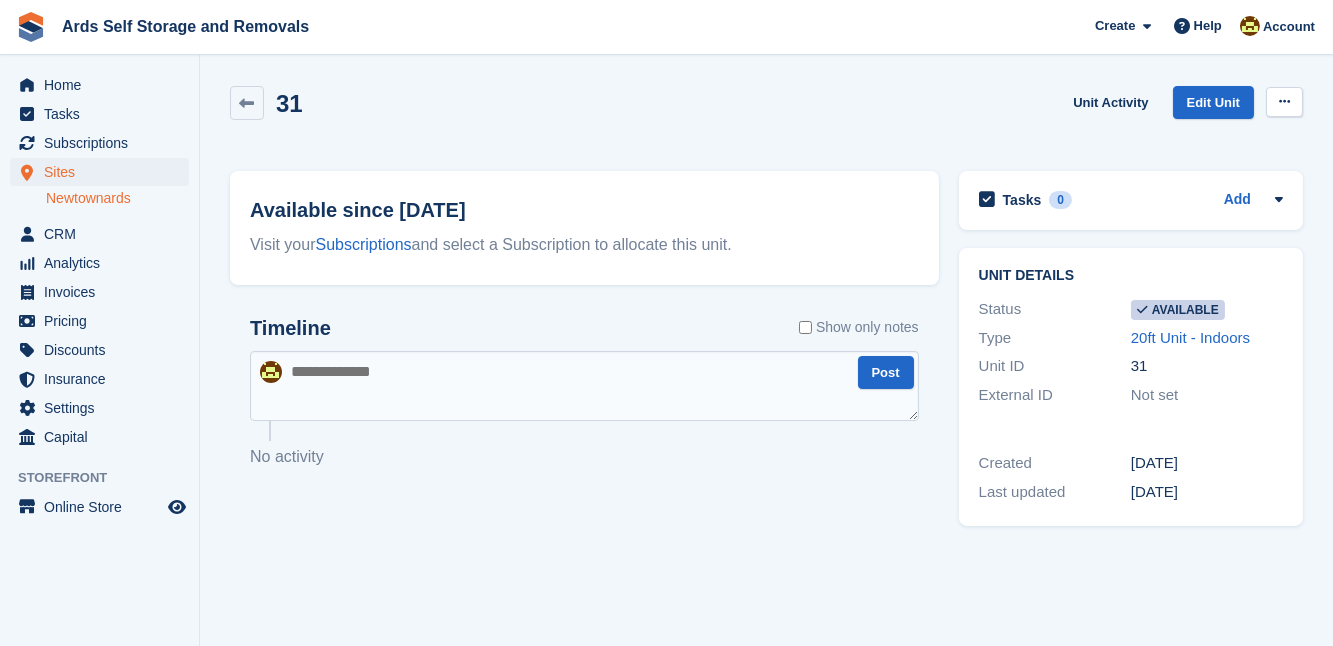 click at bounding box center (1284, 101) 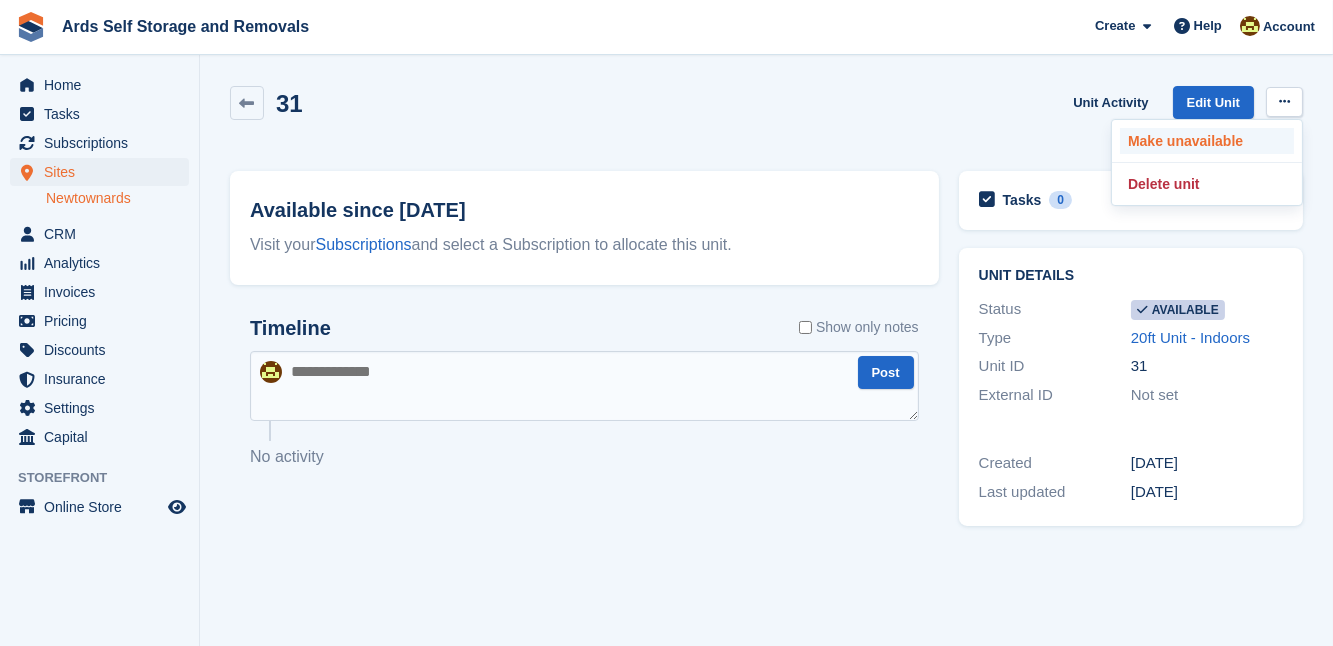 click on "Make unavailable" at bounding box center [1207, 141] 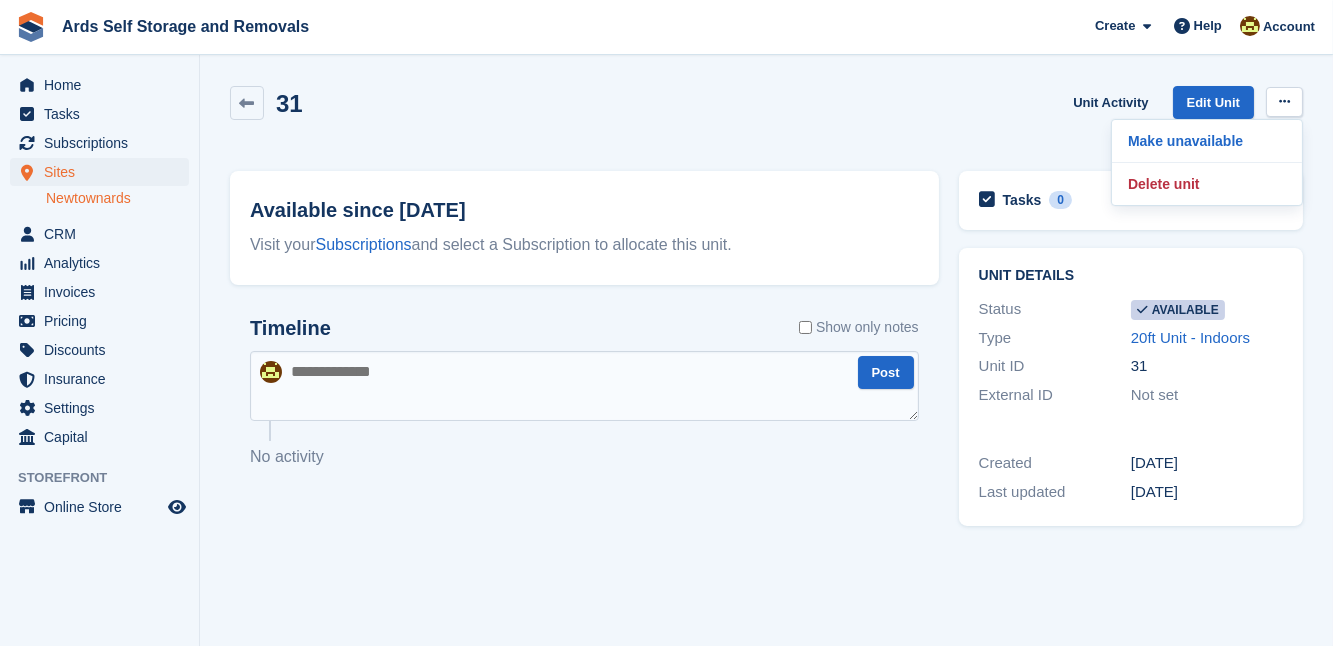 click on "Unit Activity
Edit Unit
Make unavailable
Delete unit" at bounding box center (1184, 114) 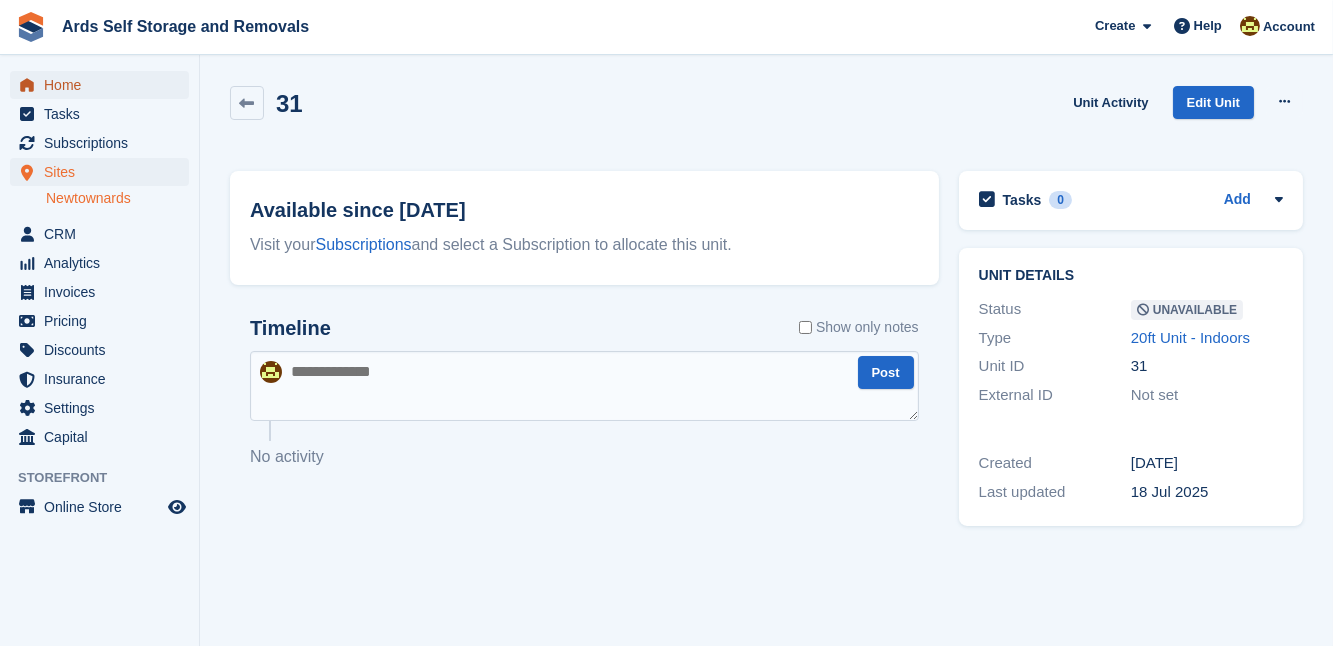 click on "Home" at bounding box center [104, 85] 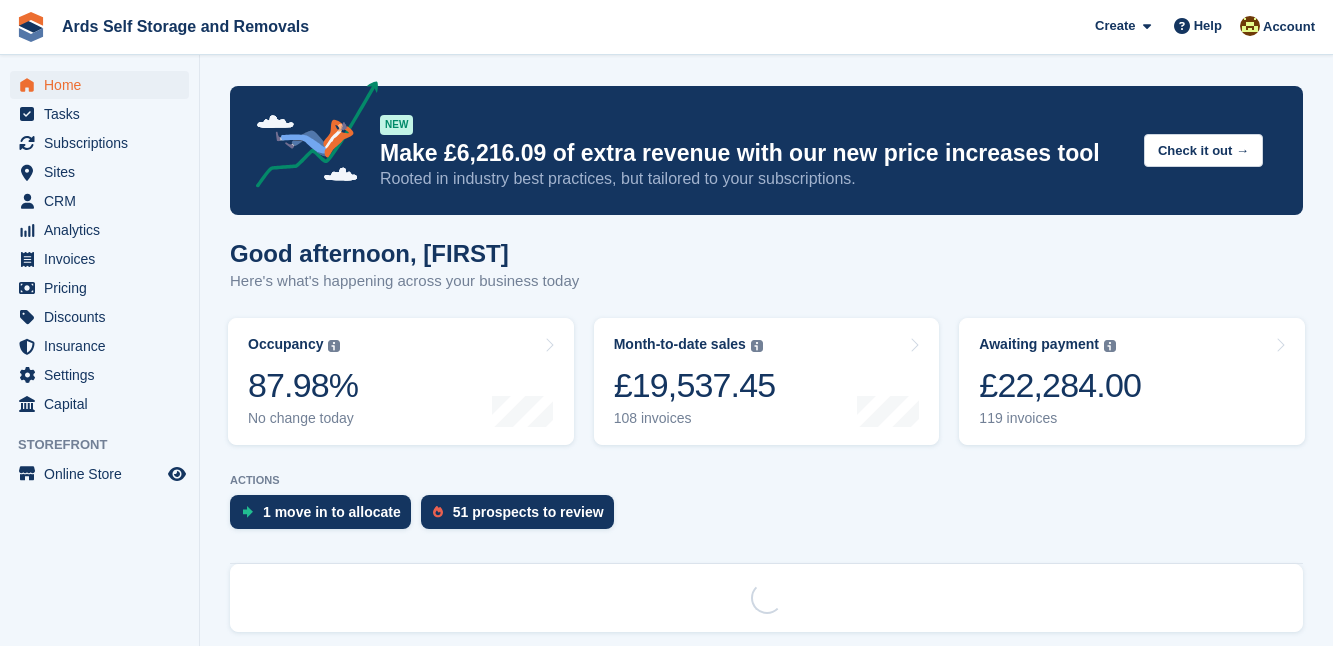 scroll, scrollTop: 0, scrollLeft: 0, axis: both 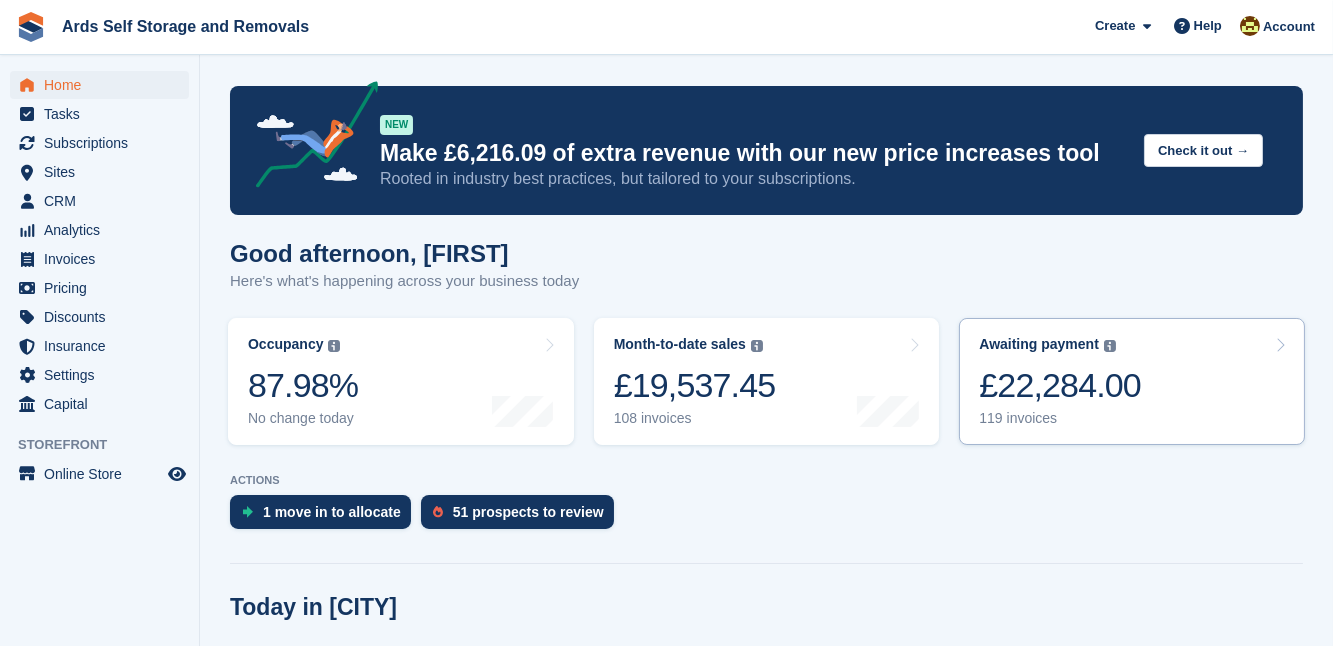 click on "£22,284.00" at bounding box center (1060, 385) 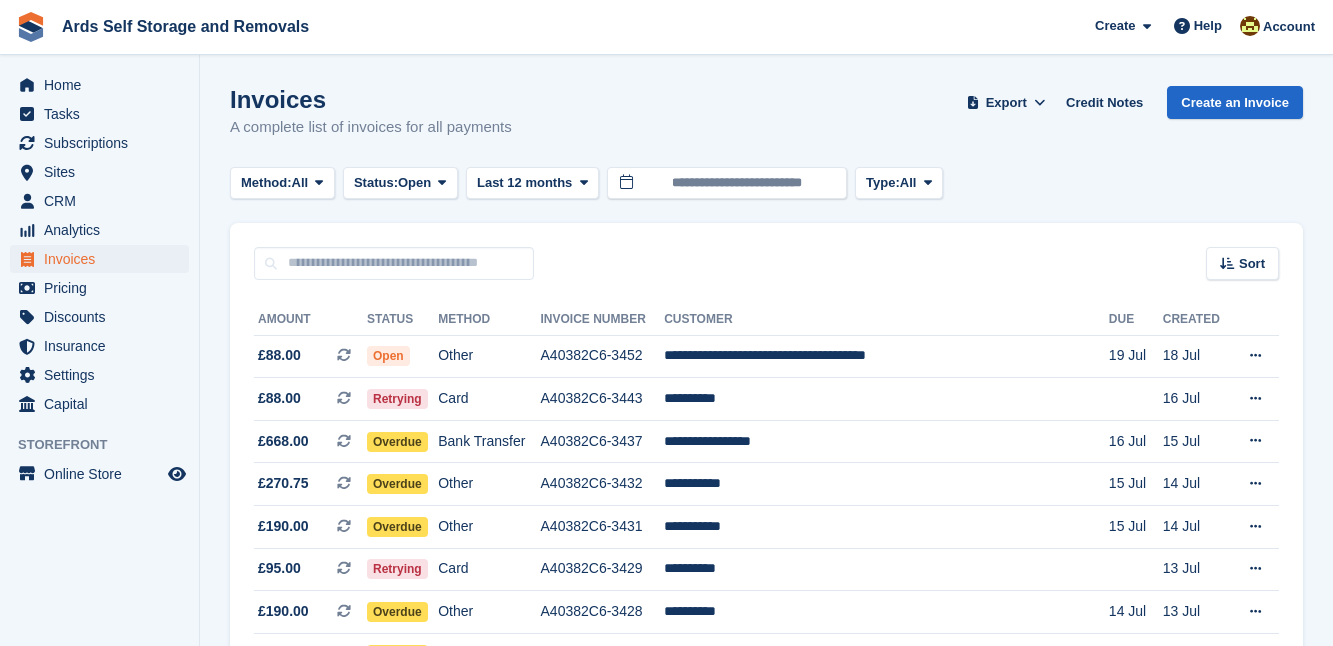 scroll, scrollTop: 0, scrollLeft: 0, axis: both 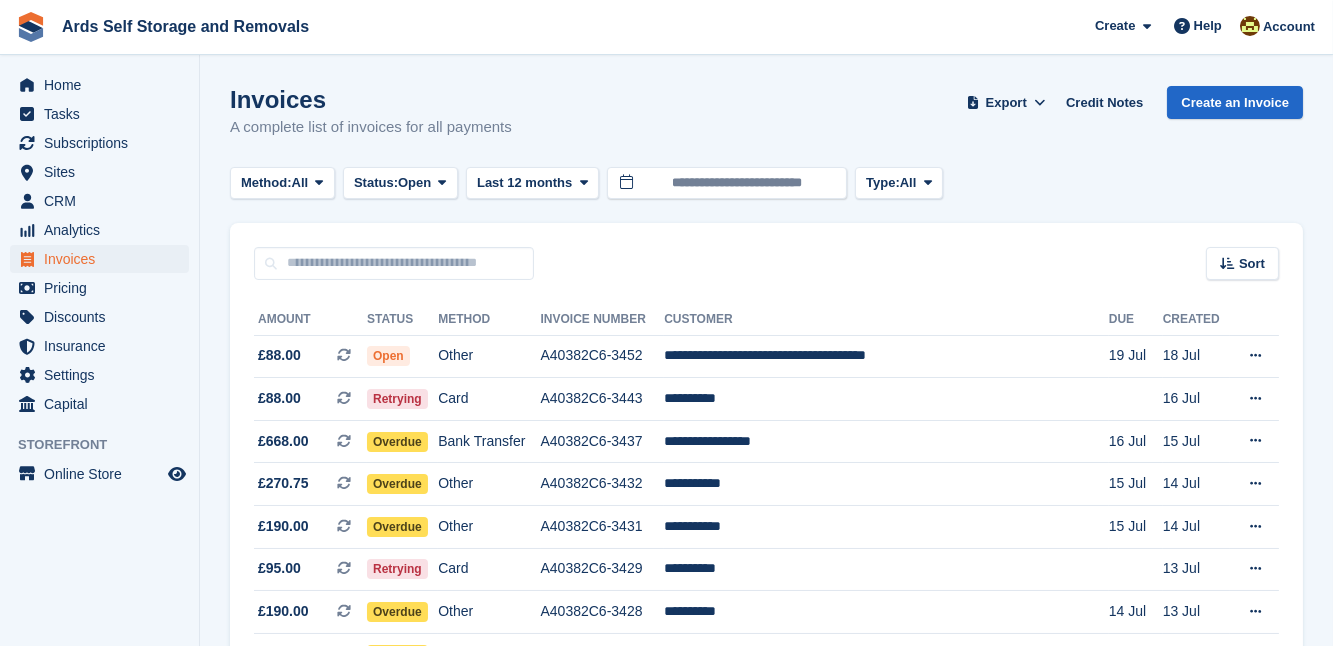 click on "Invoices
A complete list of invoices for all payments
Export
Export Invoices
Export a CSV of all Invoices which match the current filters.
Please allow time for large exports.
Export Formatted for Sage 50
Export Formatted for Xero
Start Export
Credit Notes
Create an Invoice
Method:
All
All
Bank Transfer
Cash
Cheque
Debit/Credit Card
Direct Debit
SEPA Direct Debit
Other
Status:
Open" at bounding box center [766, 1282] 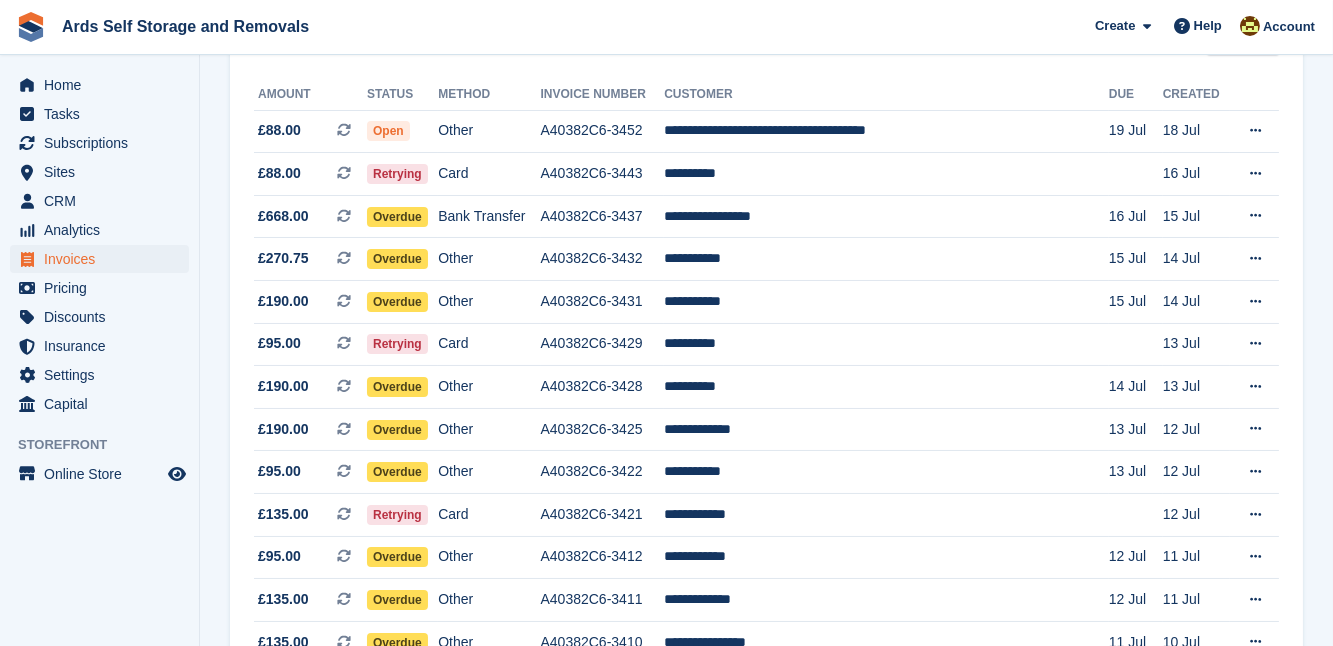 scroll, scrollTop: 254, scrollLeft: 0, axis: vertical 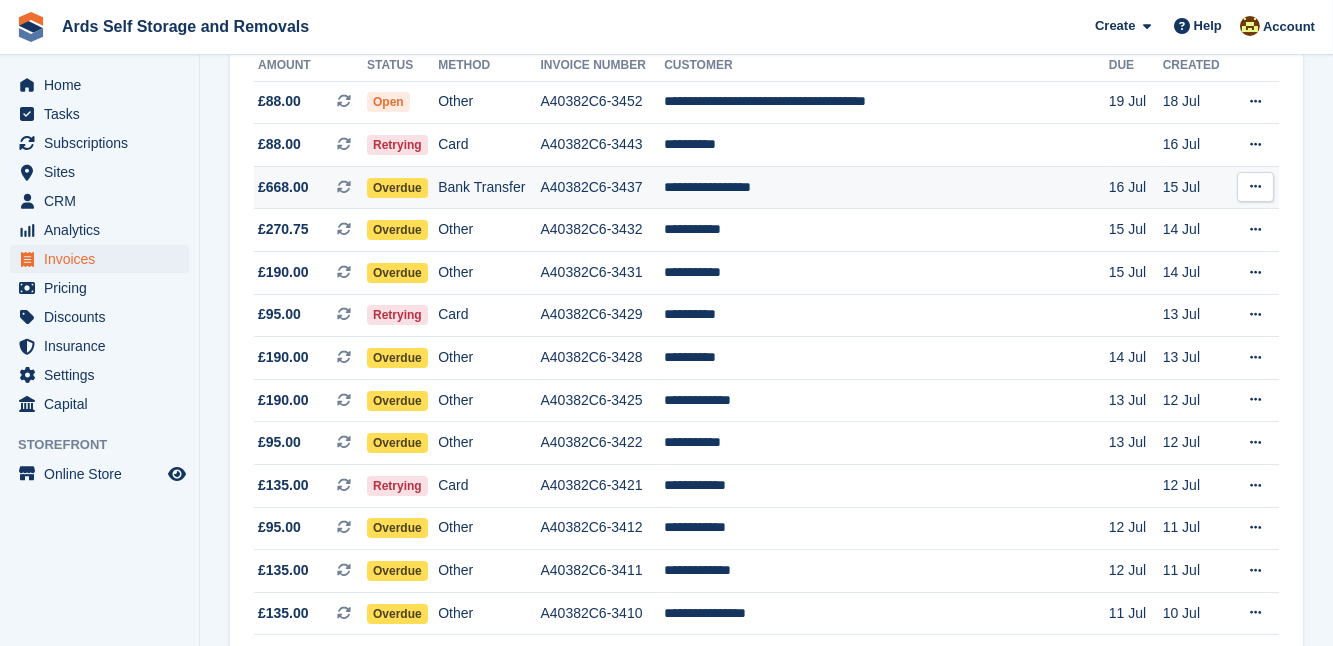 click on "Overdue" at bounding box center [397, 188] 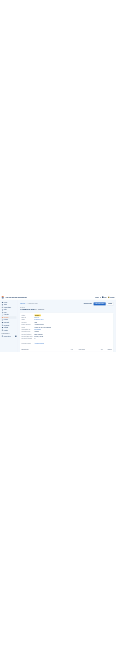 scroll, scrollTop: 0, scrollLeft: 0, axis: both 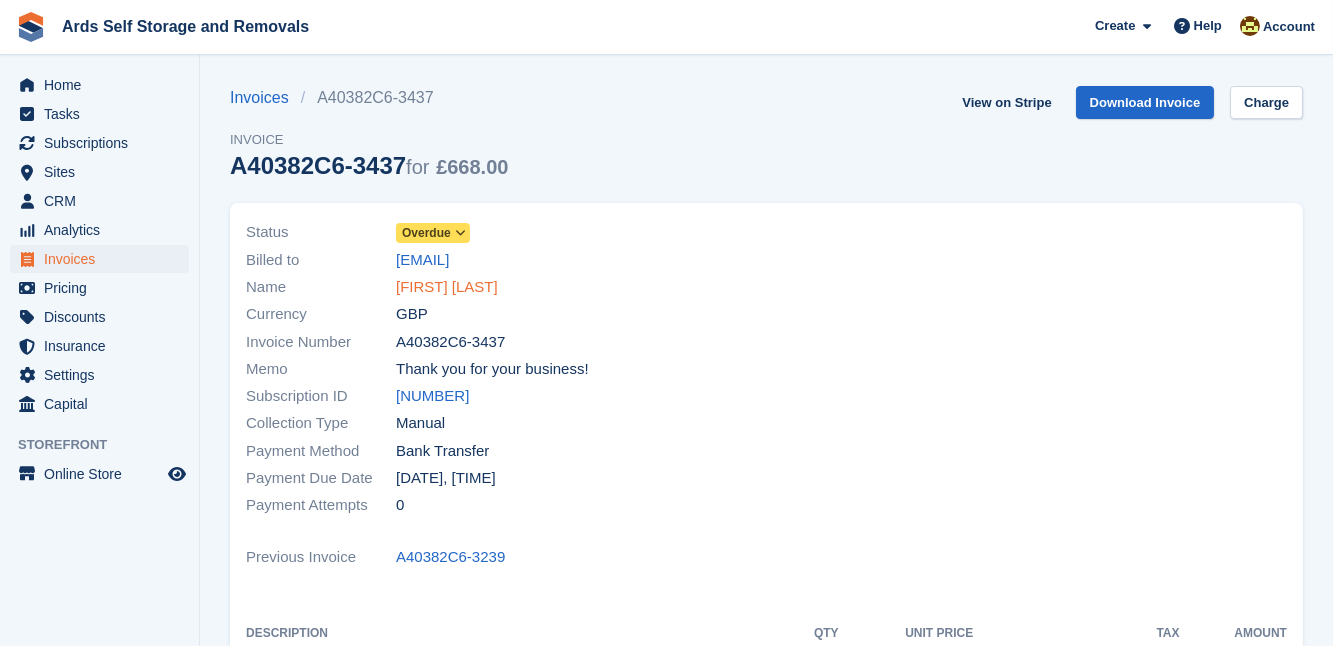 click on "[FIRST] [LAST]" at bounding box center (447, 287) 